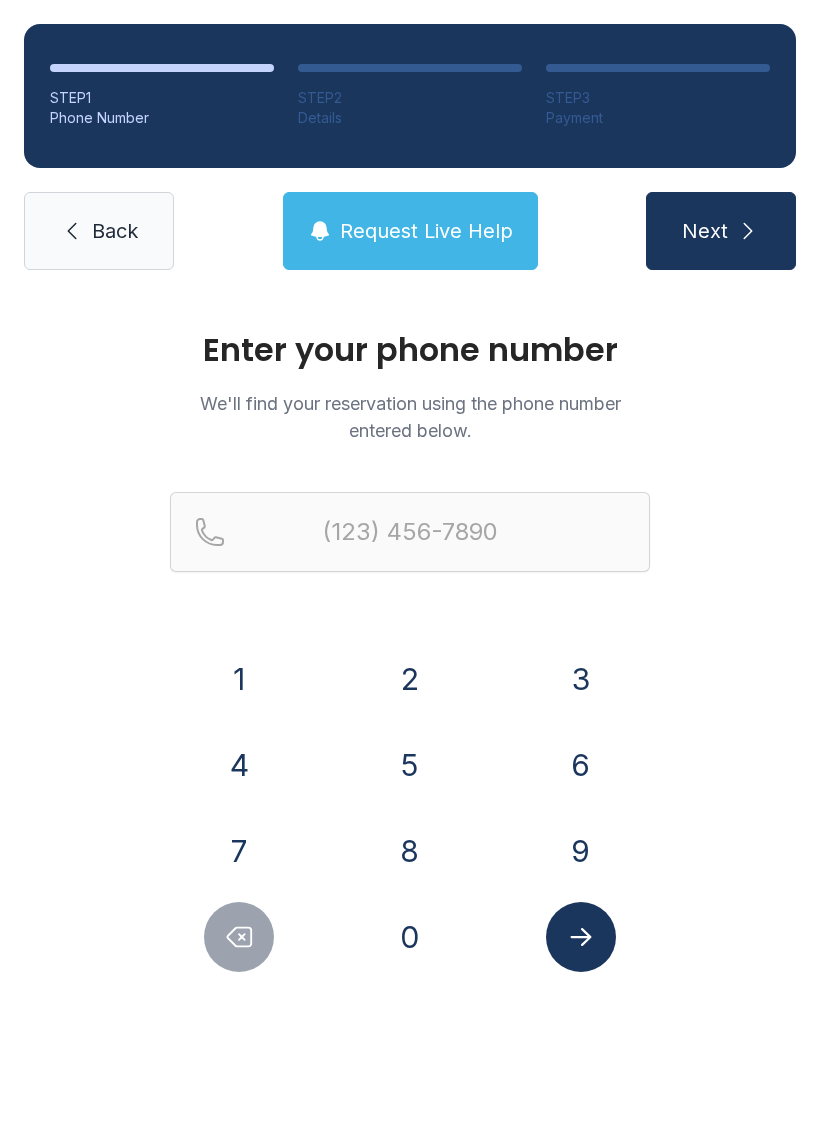 scroll, scrollTop: 0, scrollLeft: 0, axis: both 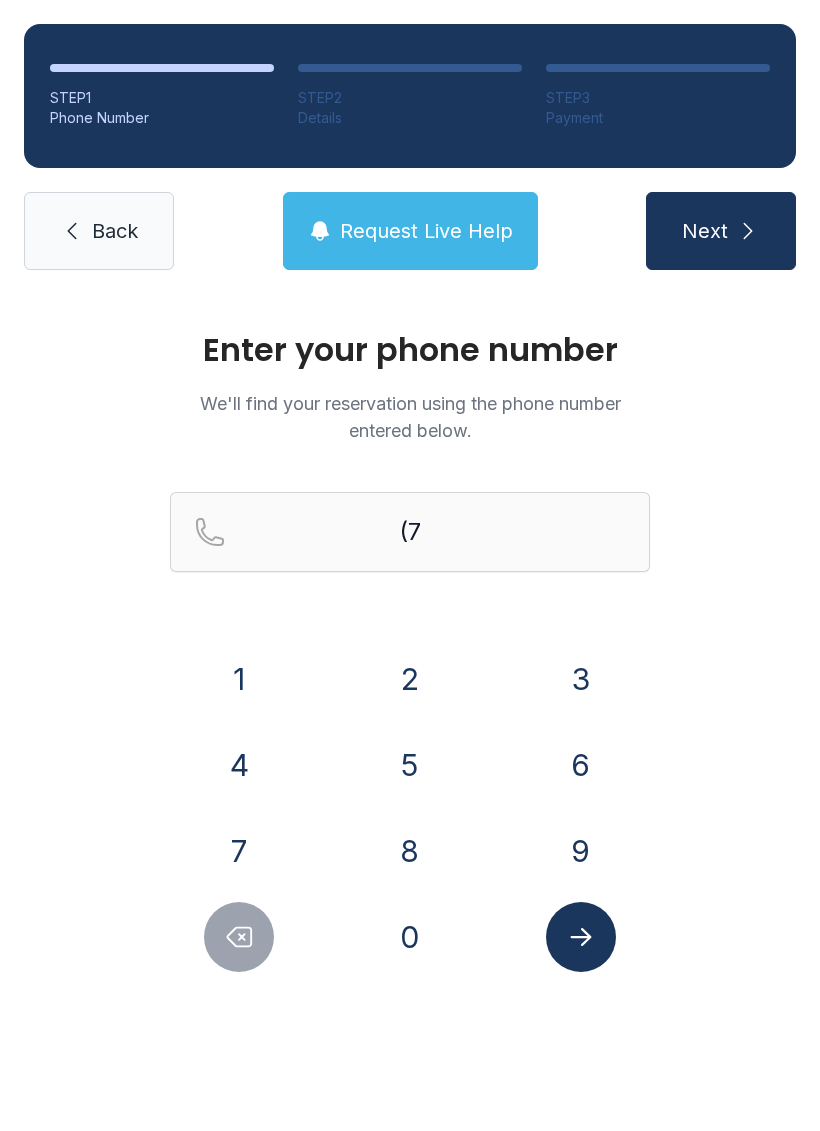 click on "0" at bounding box center [410, 937] 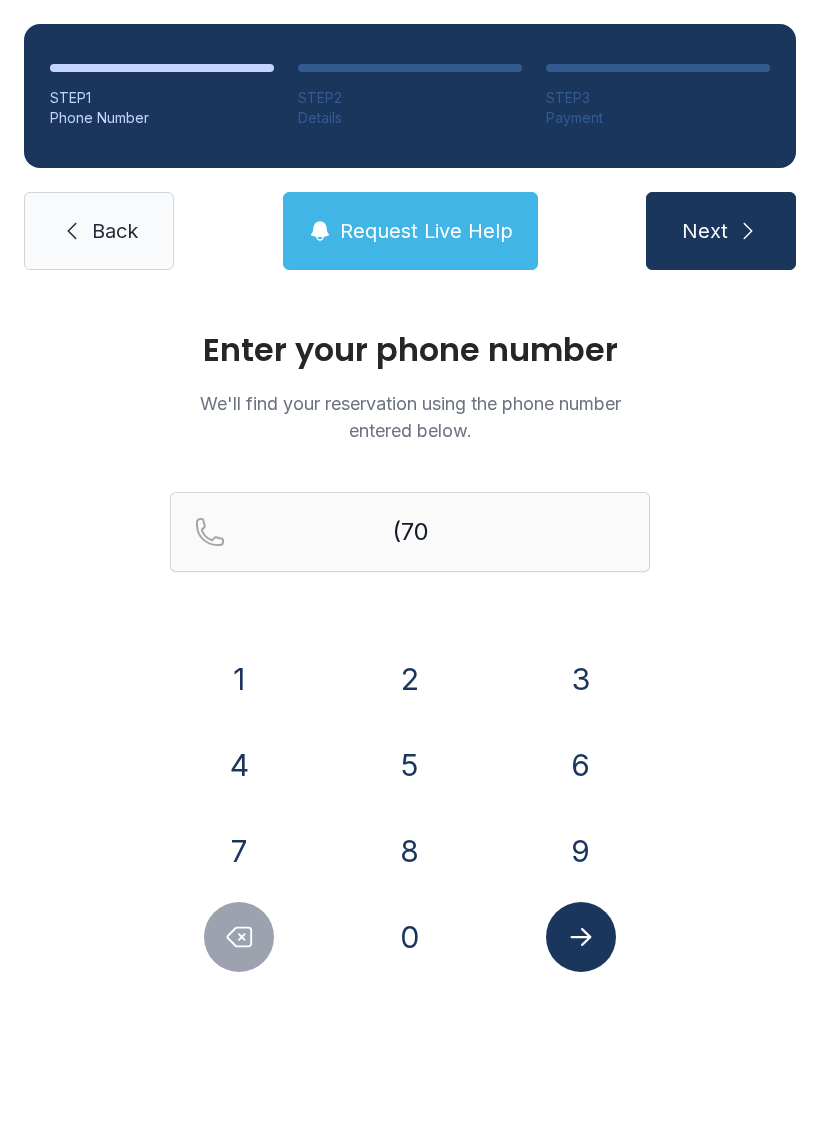 click on "6" at bounding box center [581, 765] 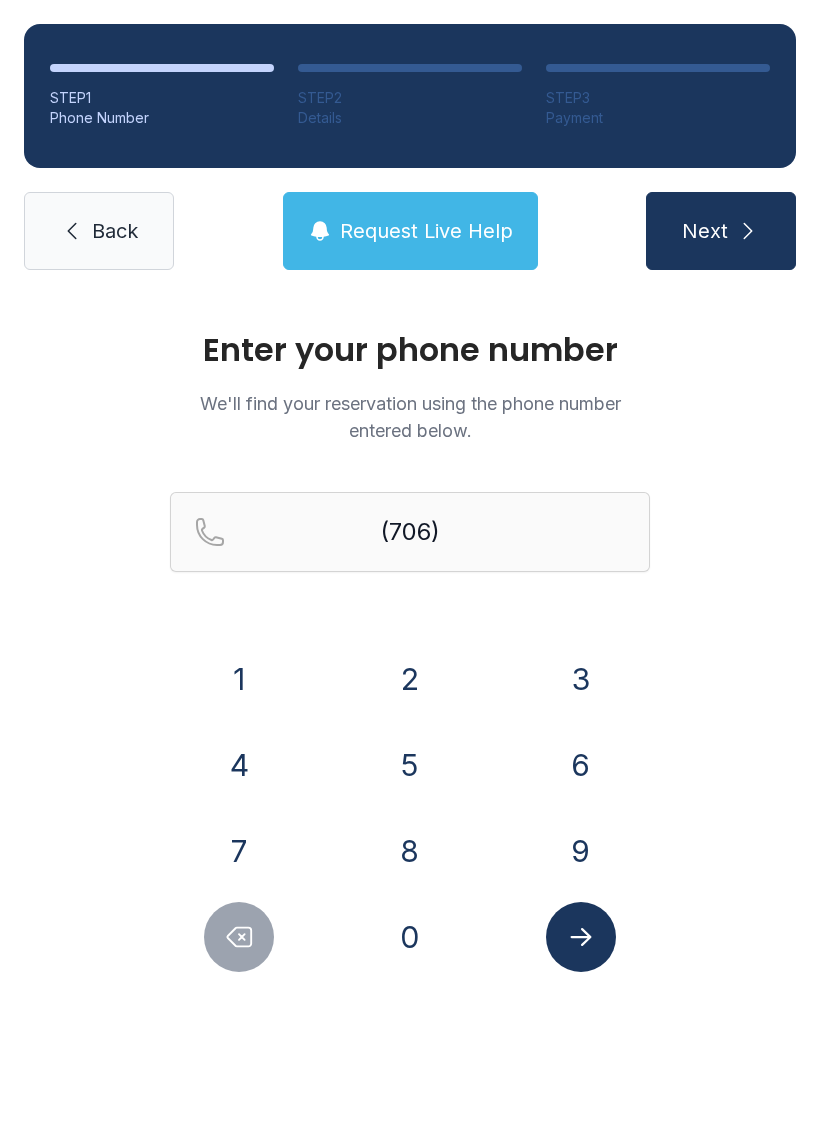 click on "6" at bounding box center (581, 765) 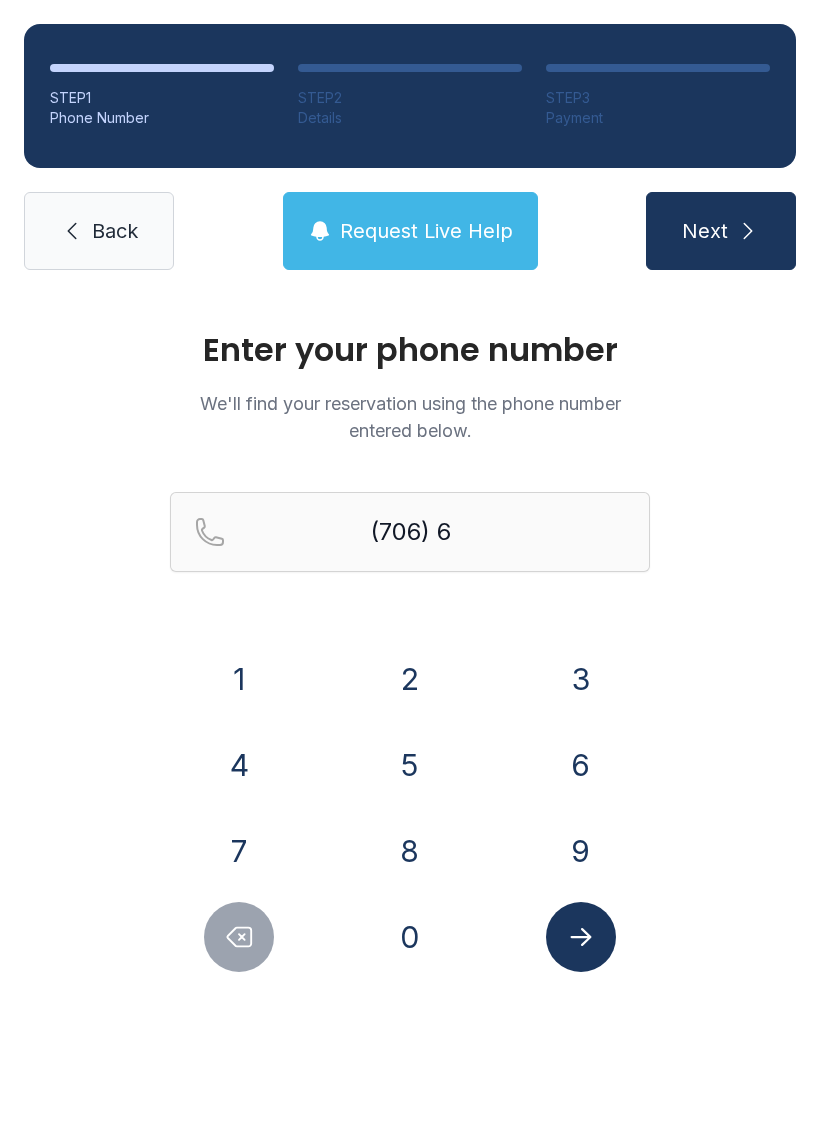 click on "1" at bounding box center [239, 679] 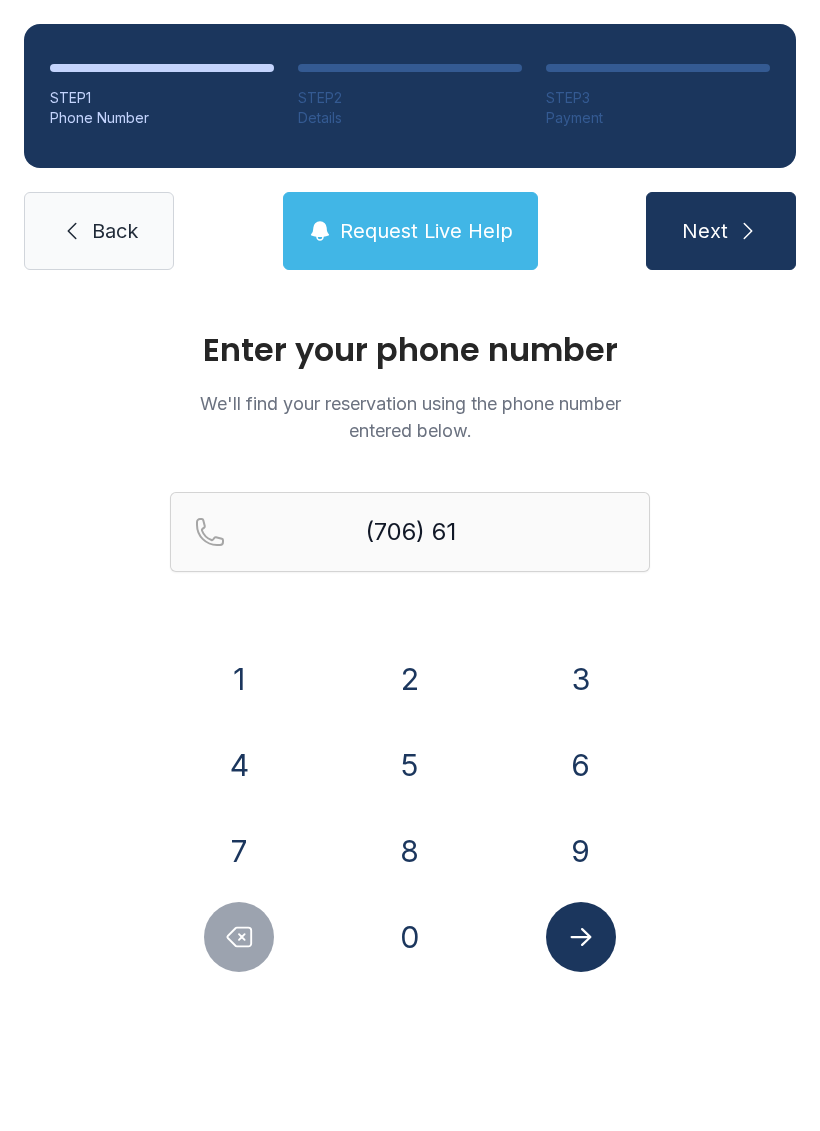 click on "9" at bounding box center (581, 851) 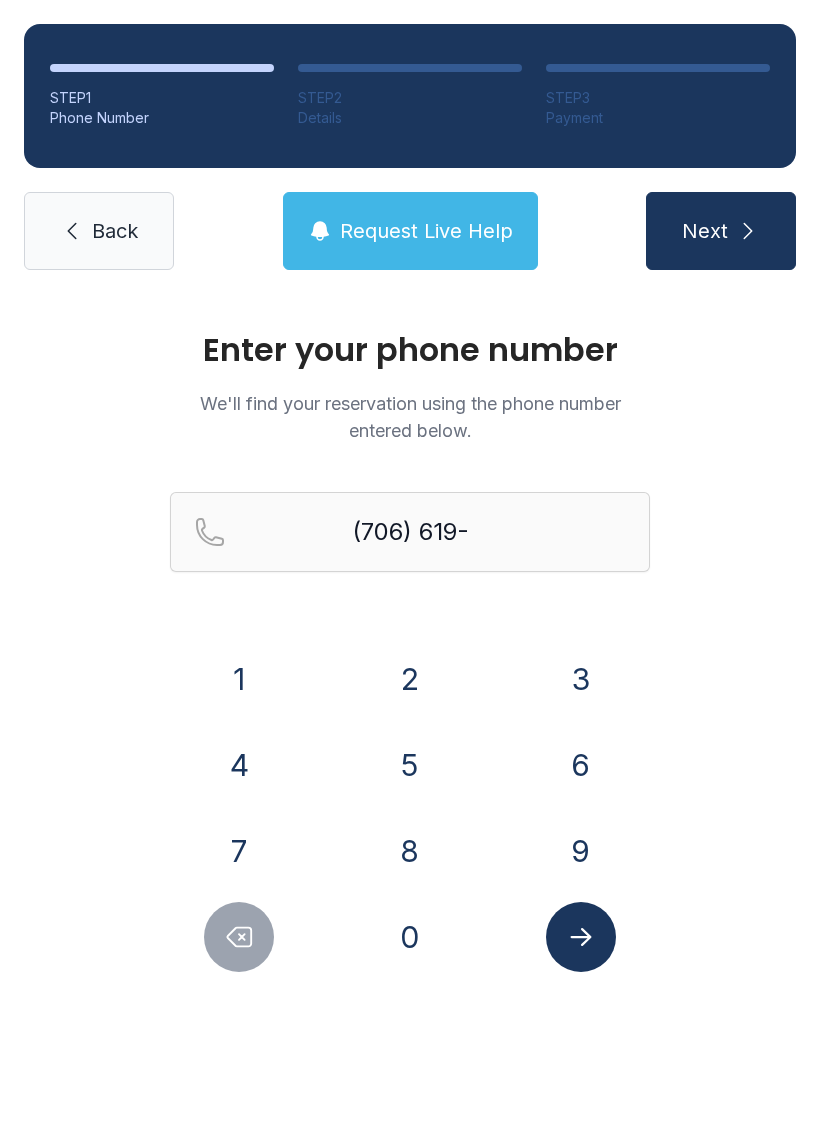 click on "9" at bounding box center [581, 851] 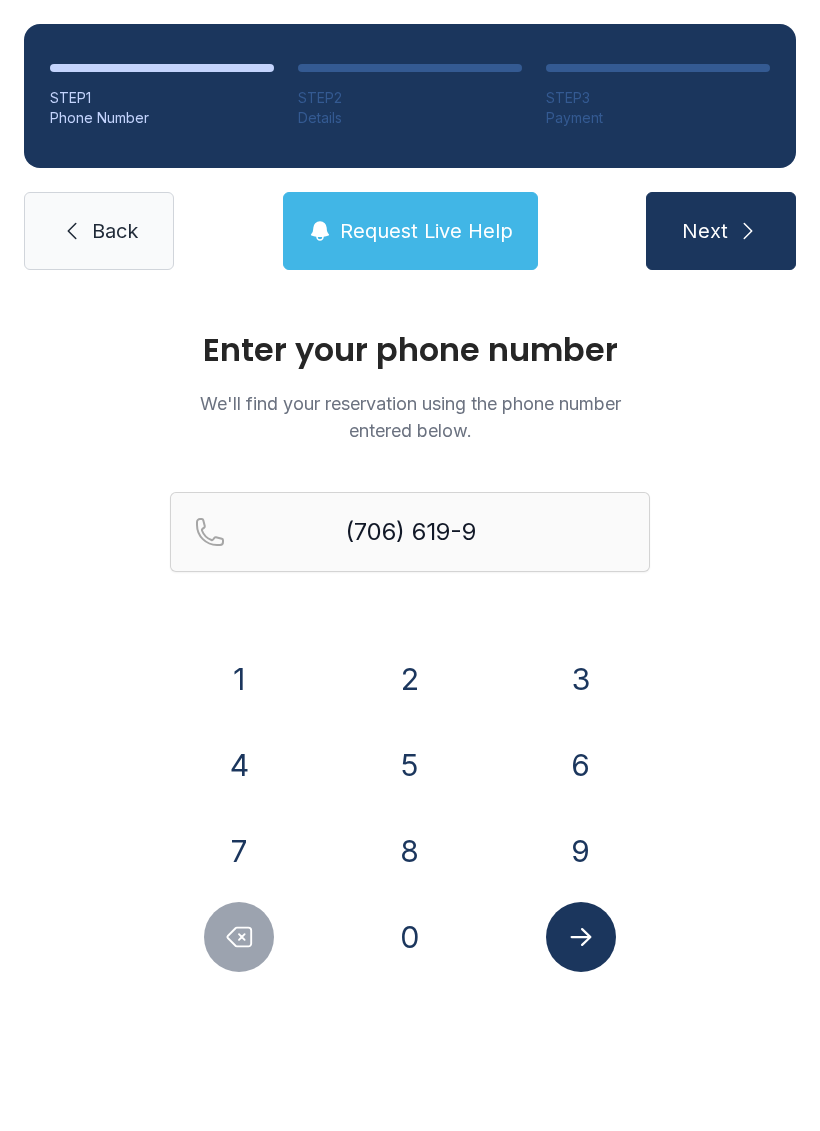 click on "2" at bounding box center (410, 679) 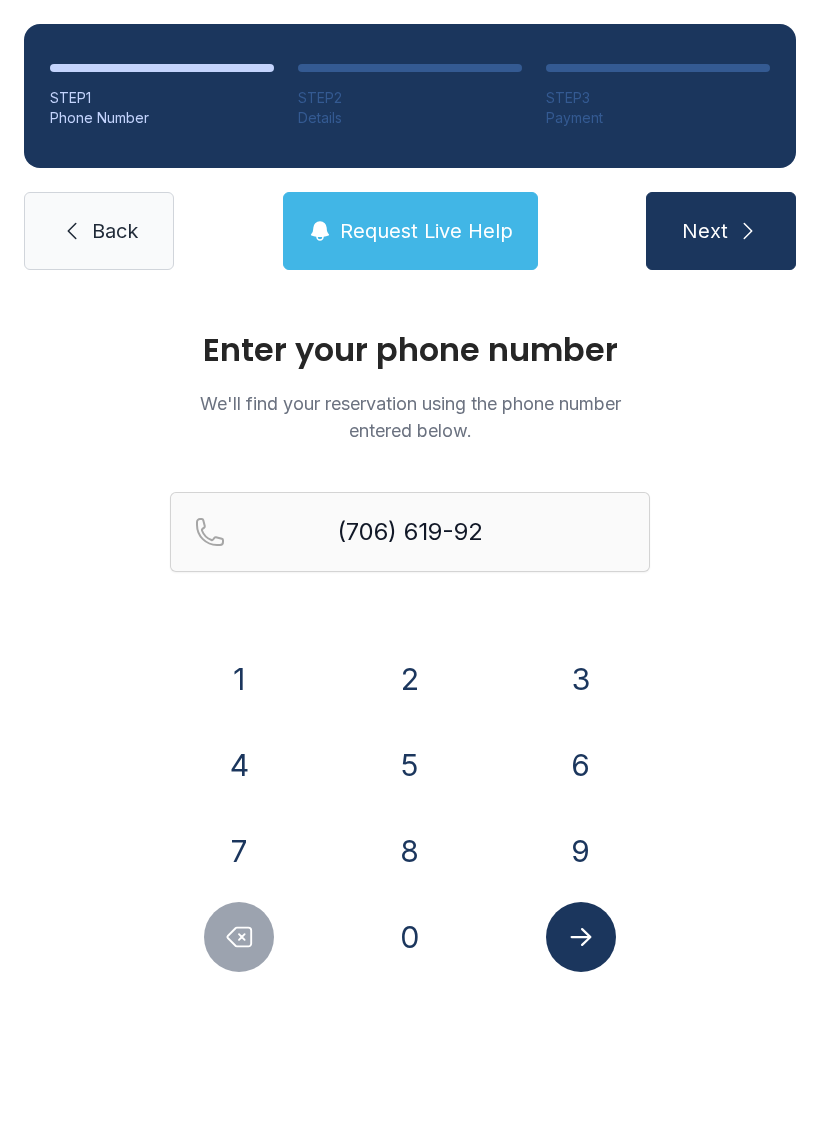 click on "4" at bounding box center [239, 765] 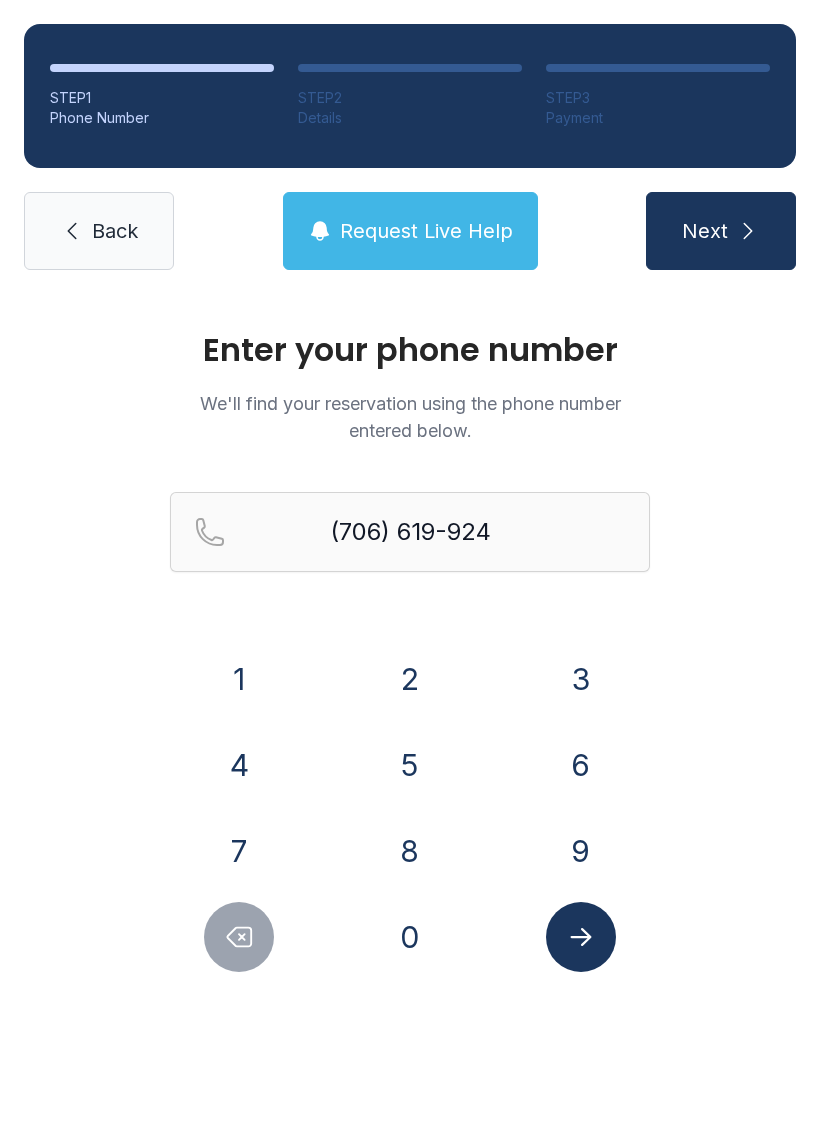 click on "0" at bounding box center (410, 937) 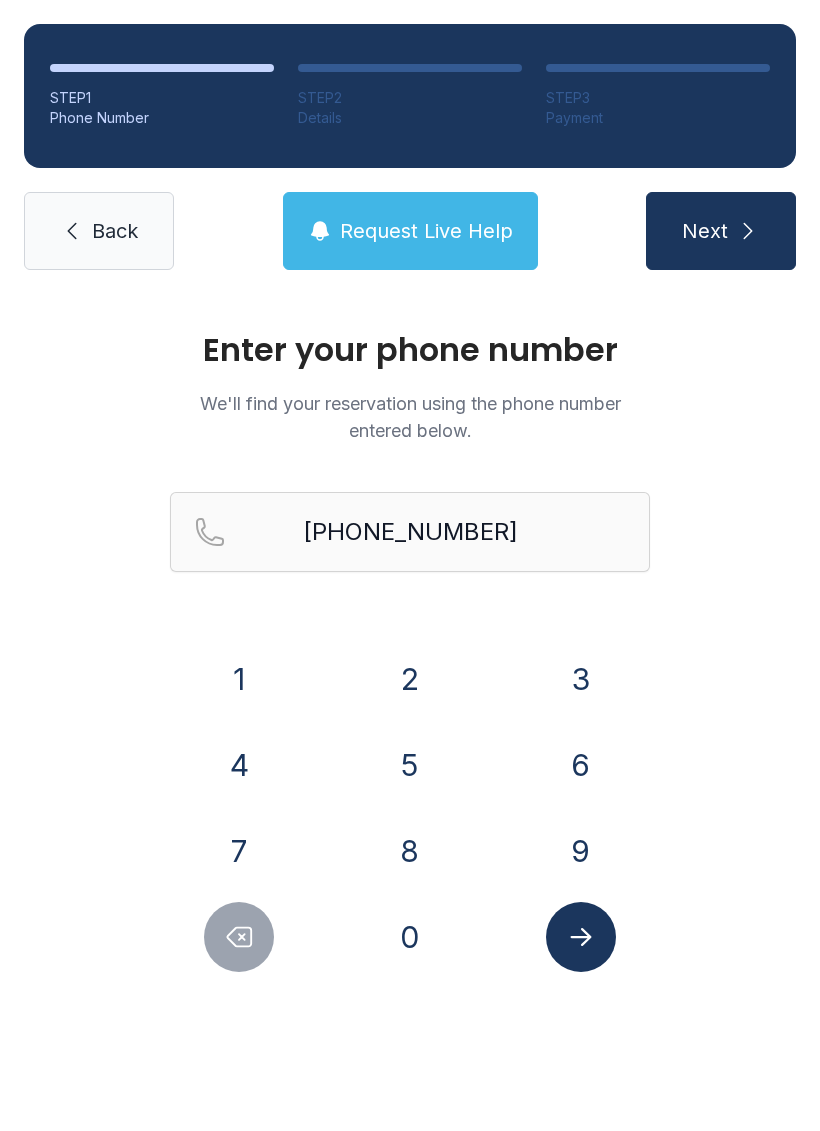 click 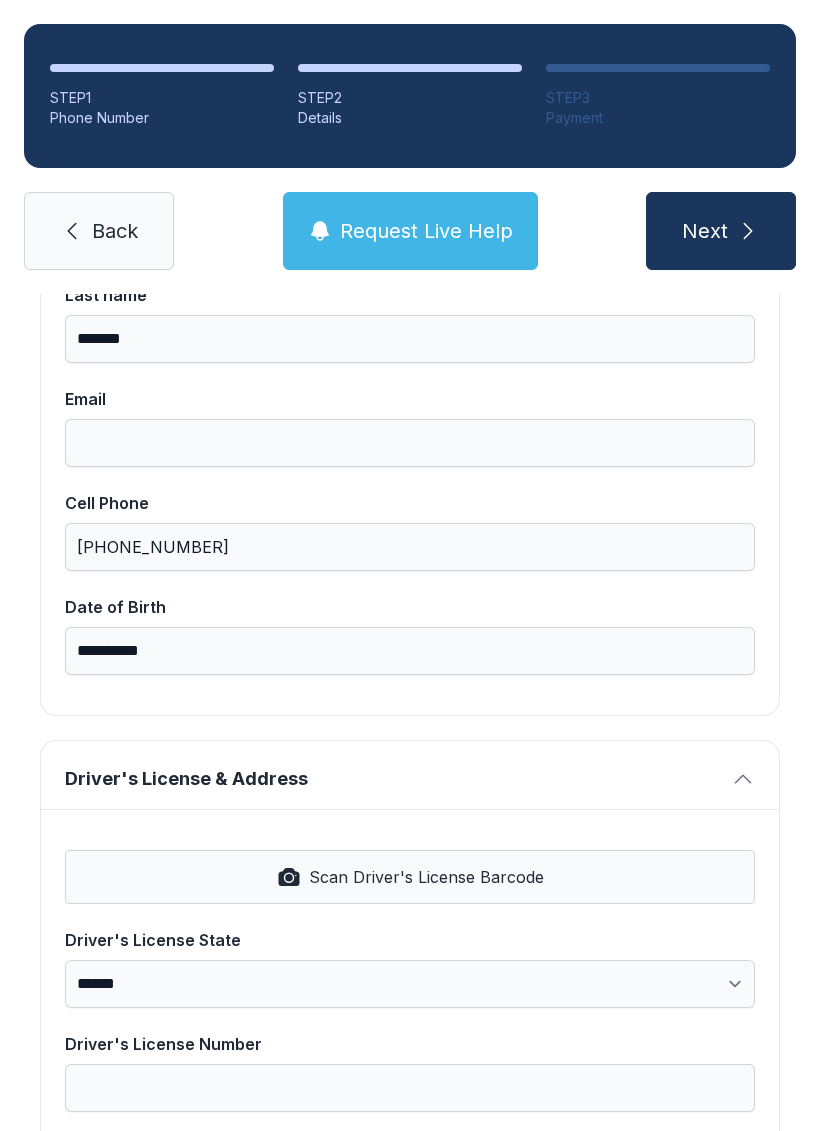 scroll, scrollTop: 336, scrollLeft: 0, axis: vertical 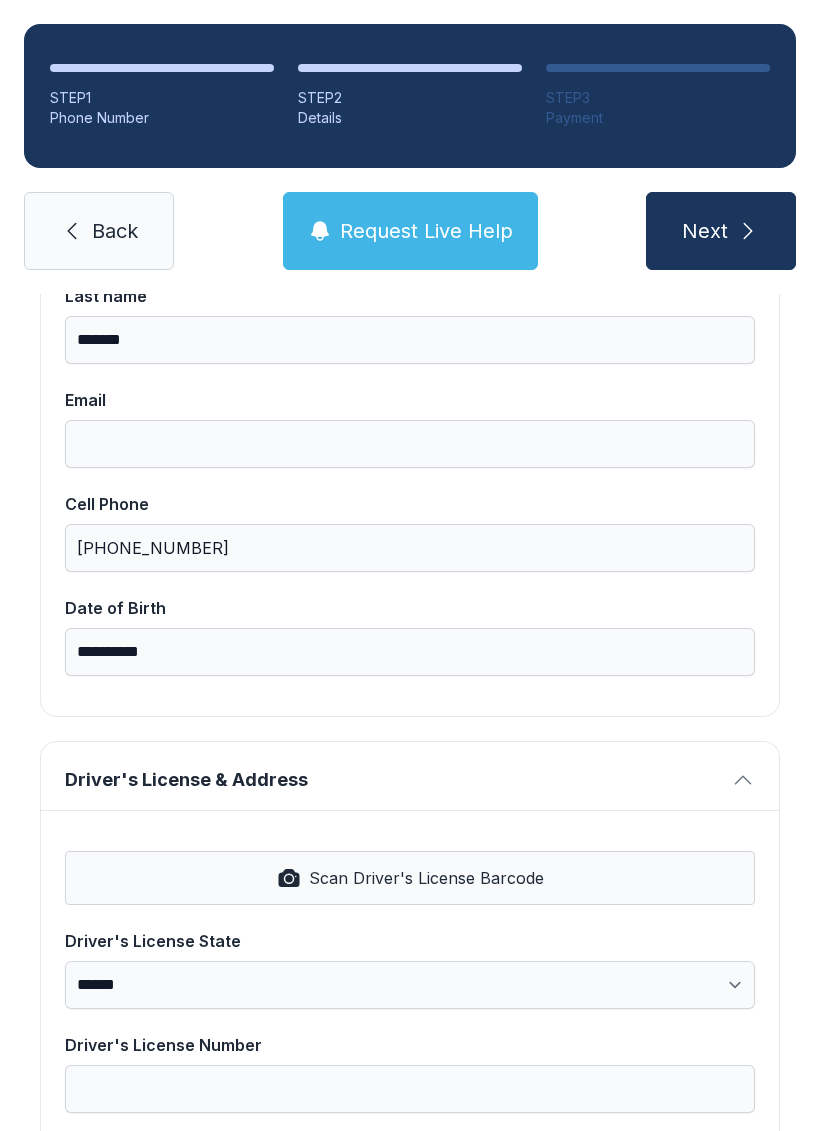 click on "Email" at bounding box center (410, 400) 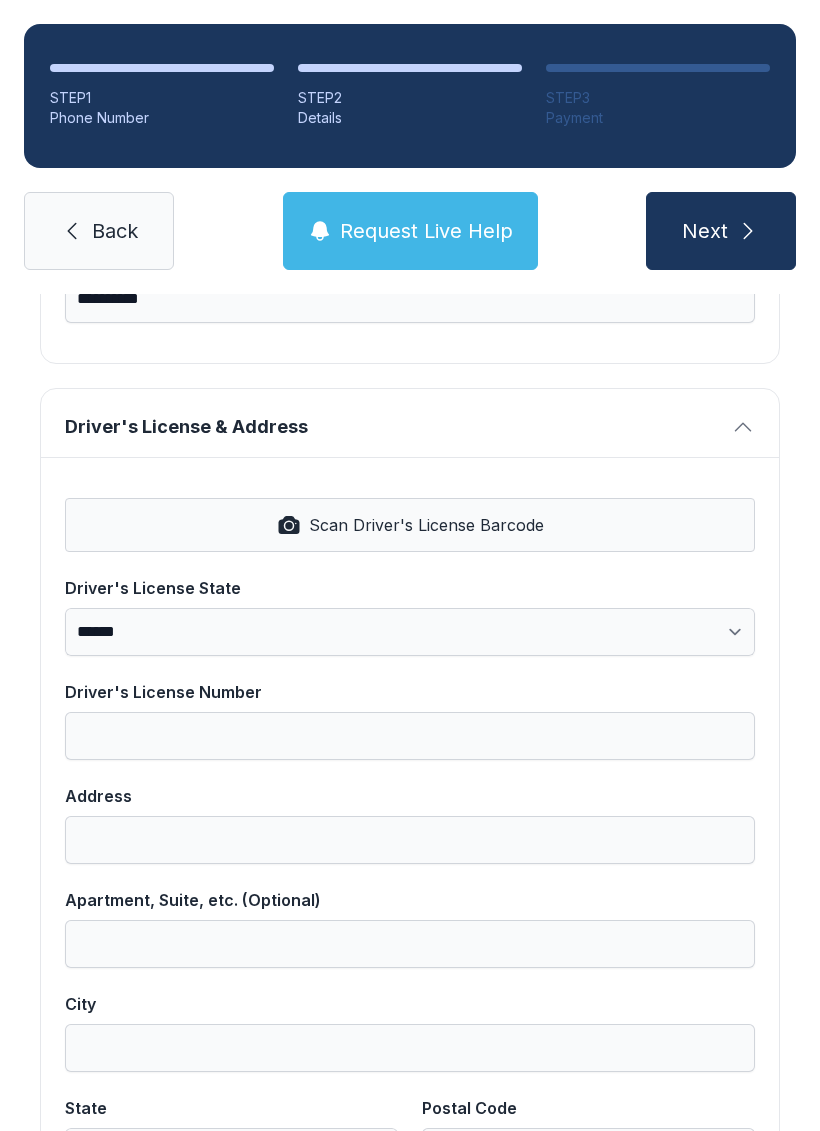 scroll, scrollTop: 755, scrollLeft: 0, axis: vertical 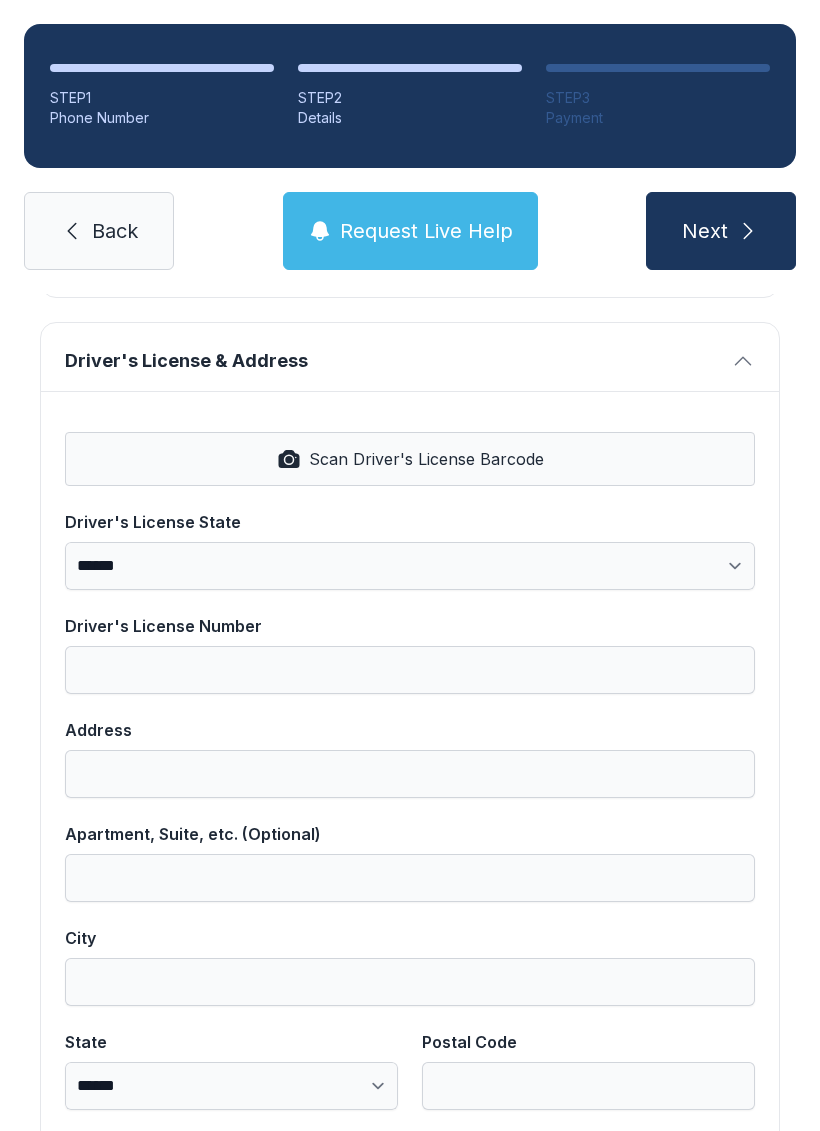 type on "**********" 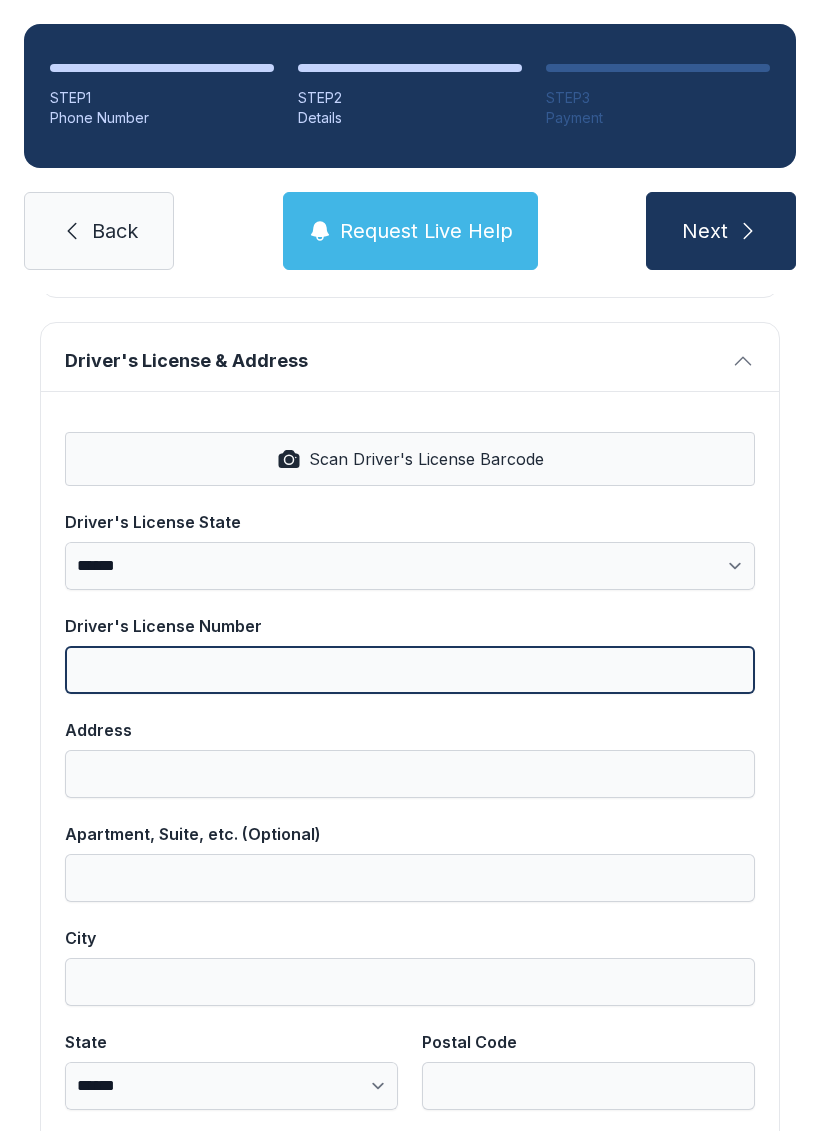 click on "Driver's License Number" at bounding box center (410, 654) 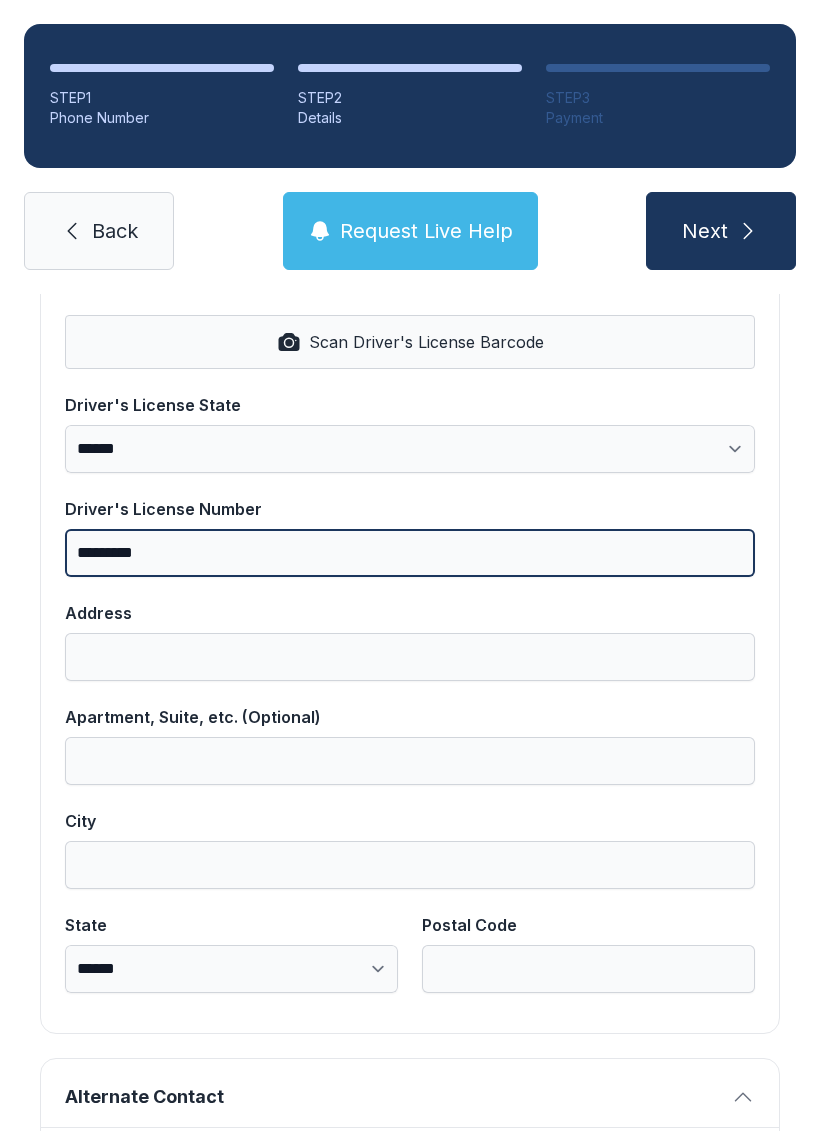 scroll, scrollTop: 906, scrollLeft: 0, axis: vertical 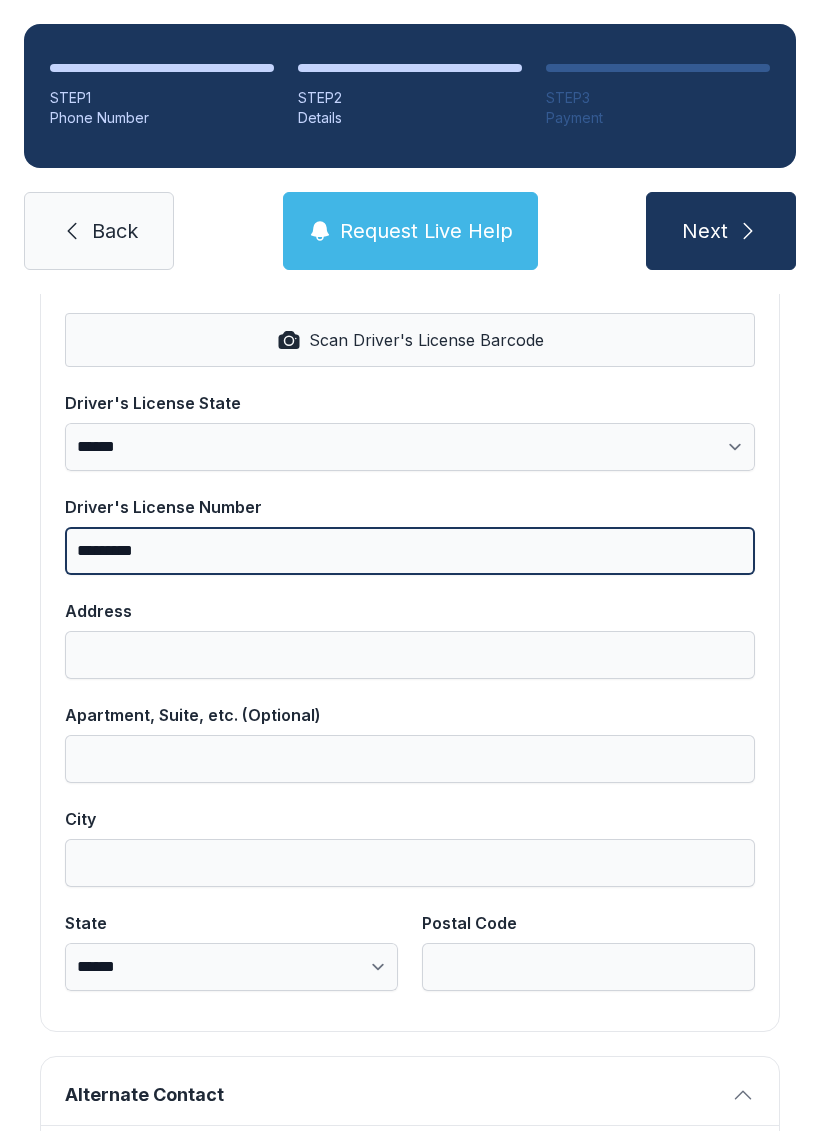 type on "*********" 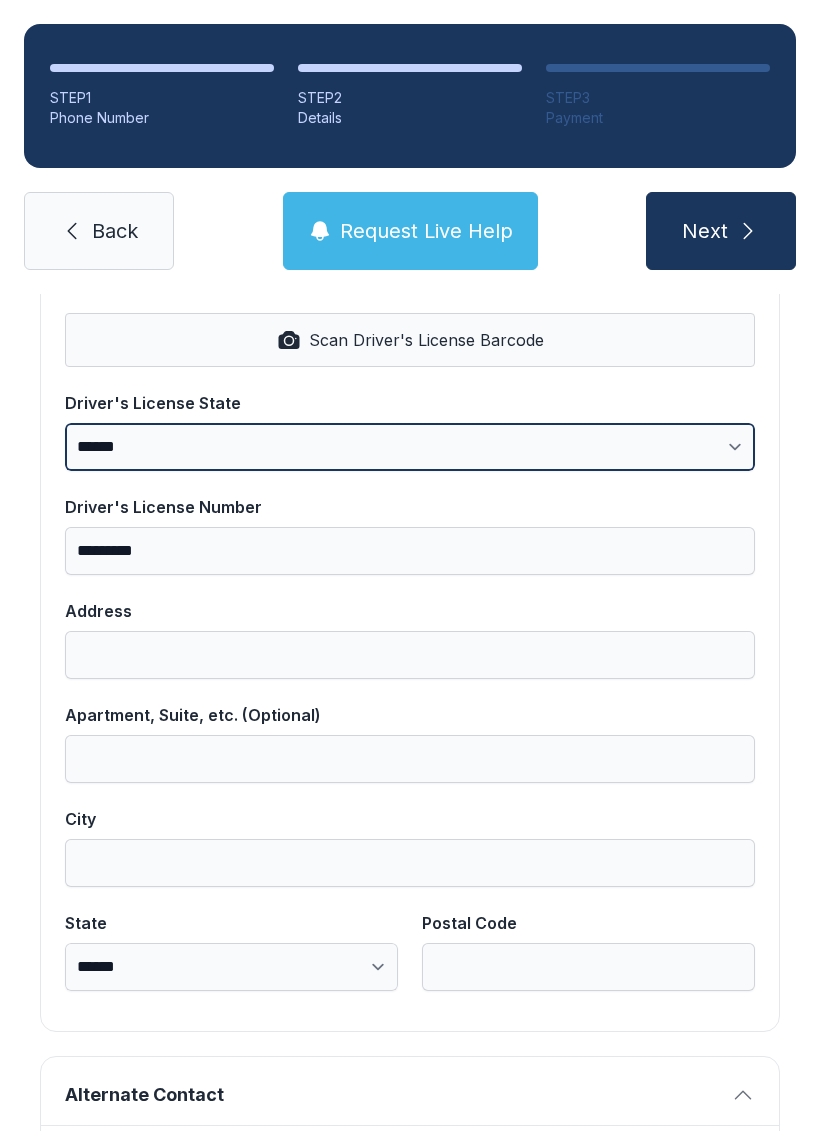 click on "**********" at bounding box center (410, 447) 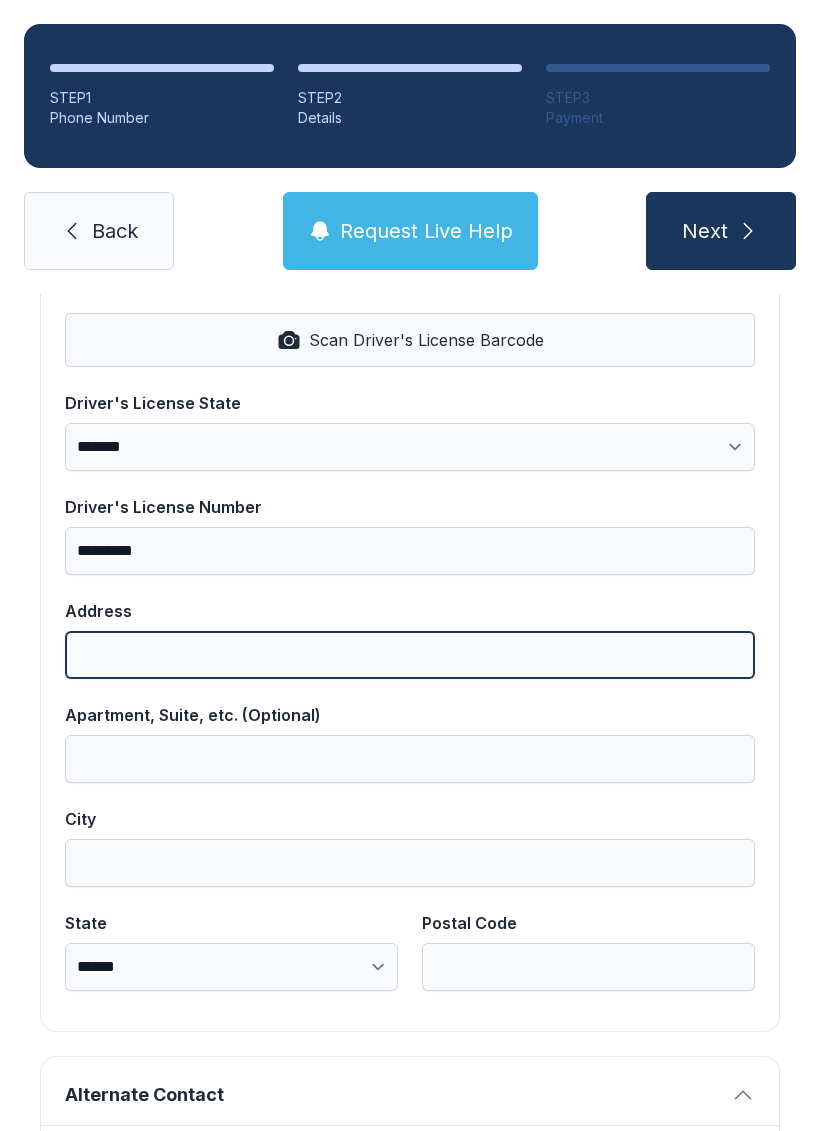 click on "Address" at bounding box center (410, 655) 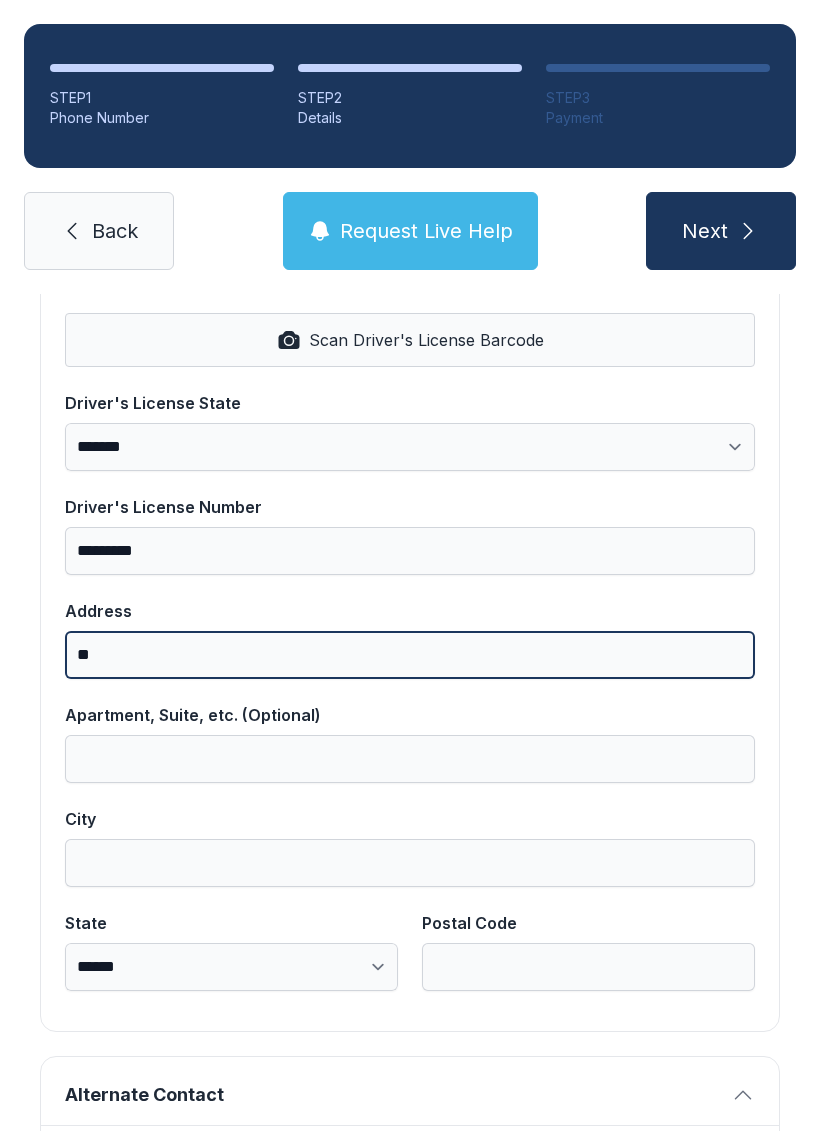 type on "*" 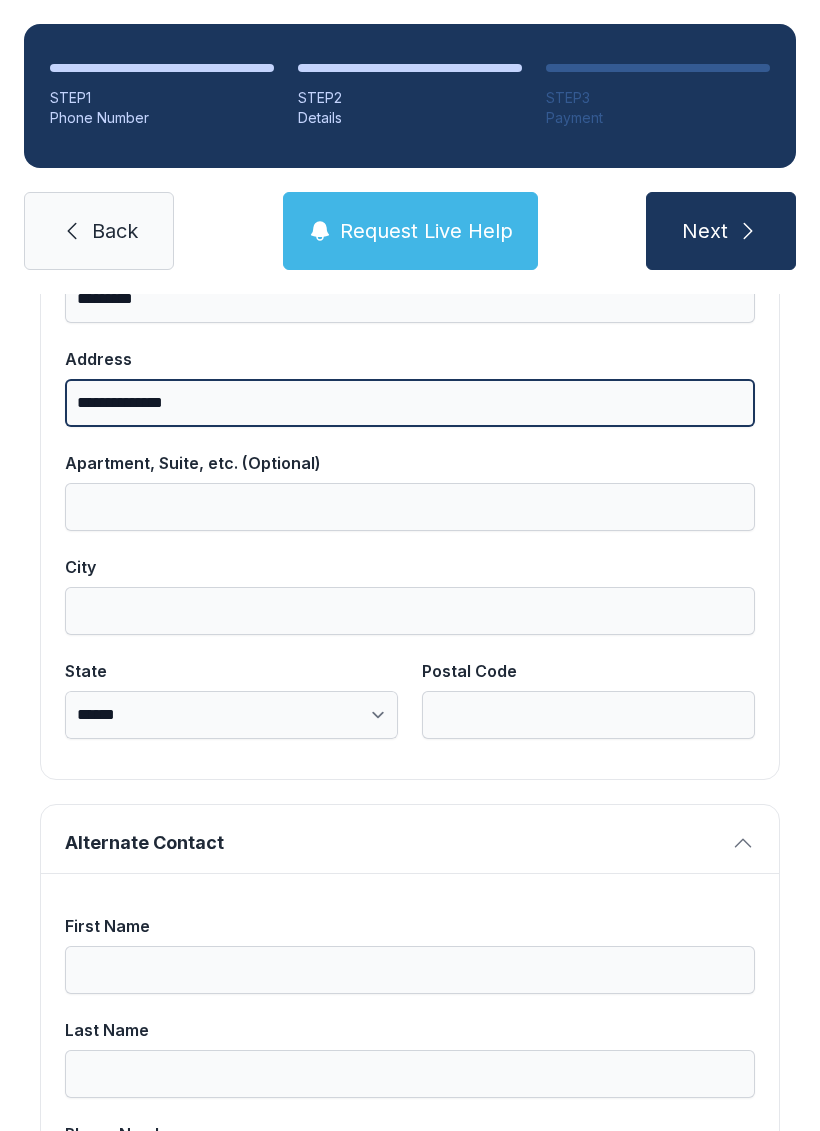 scroll, scrollTop: 1155, scrollLeft: 0, axis: vertical 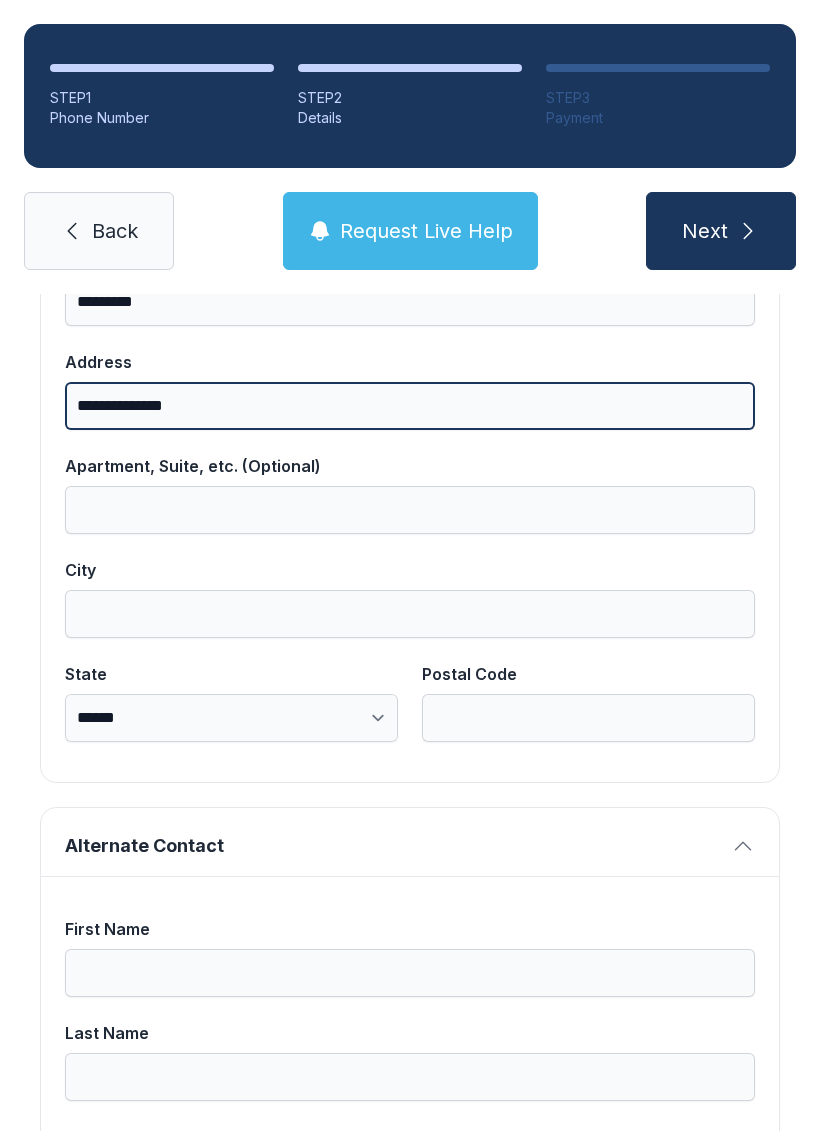 type on "**********" 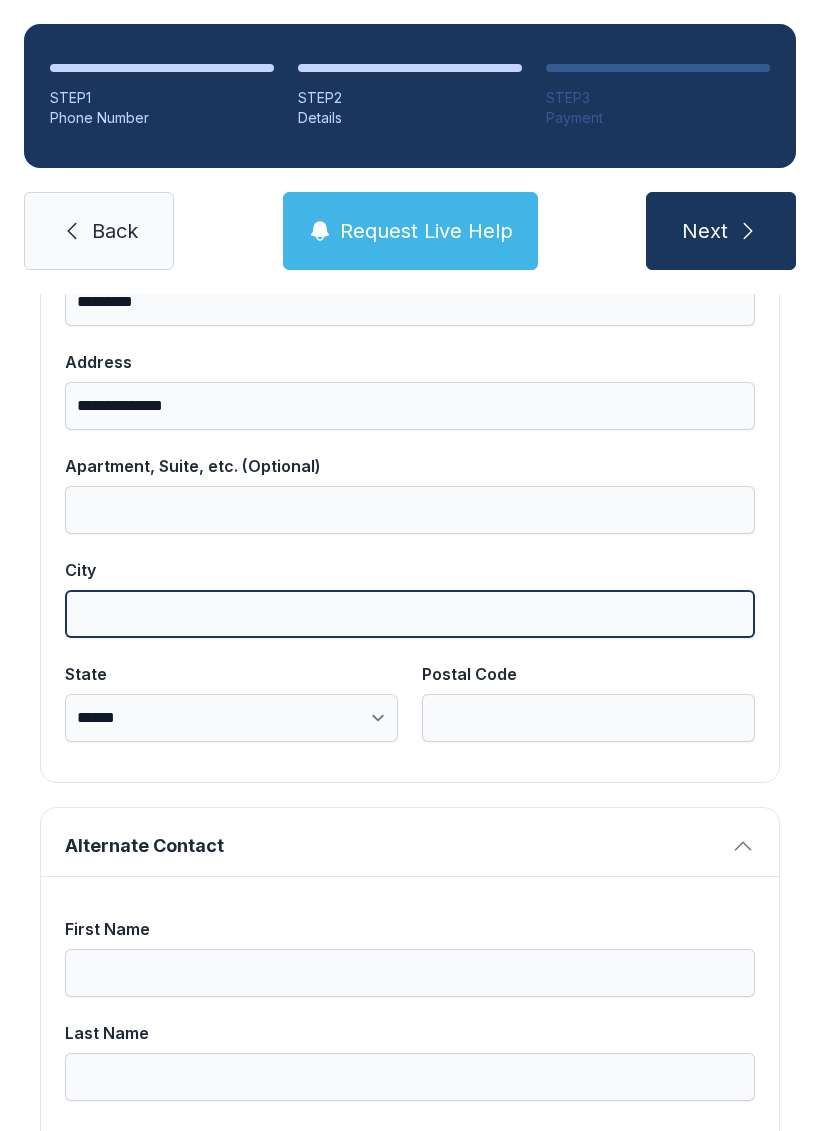 click on "City" at bounding box center [410, 614] 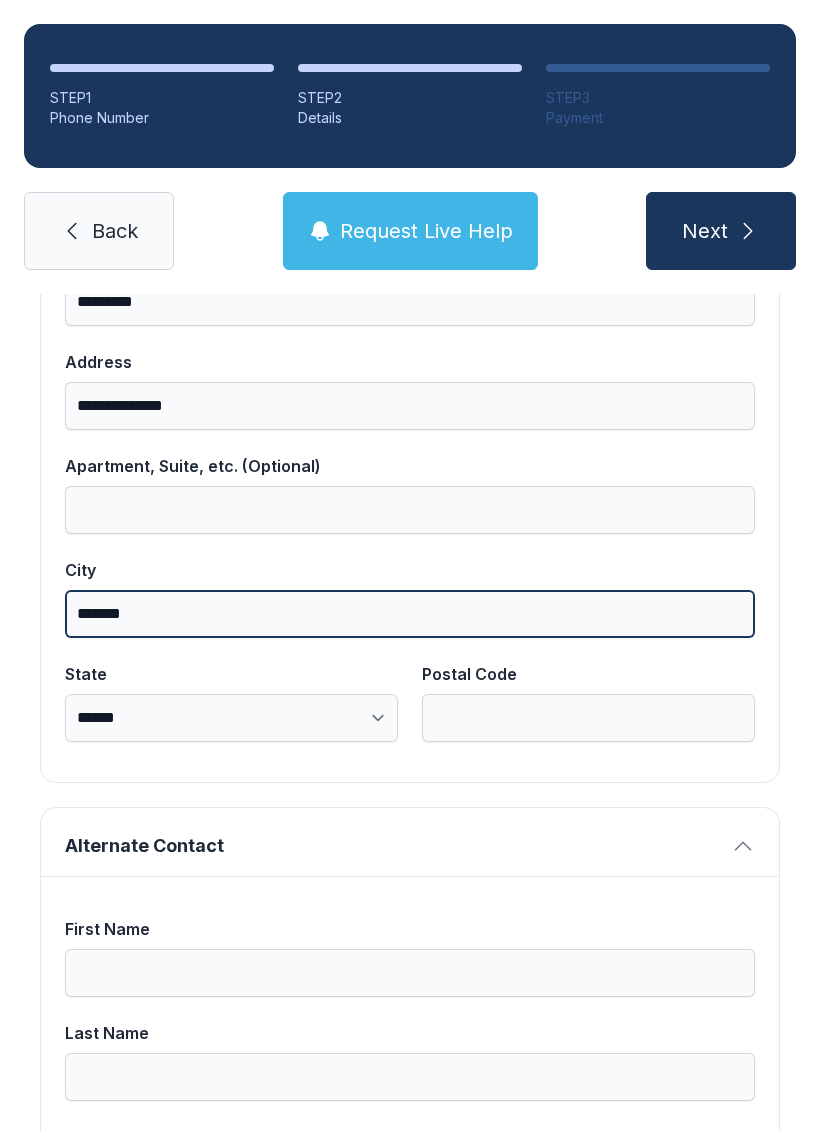 type on "*******" 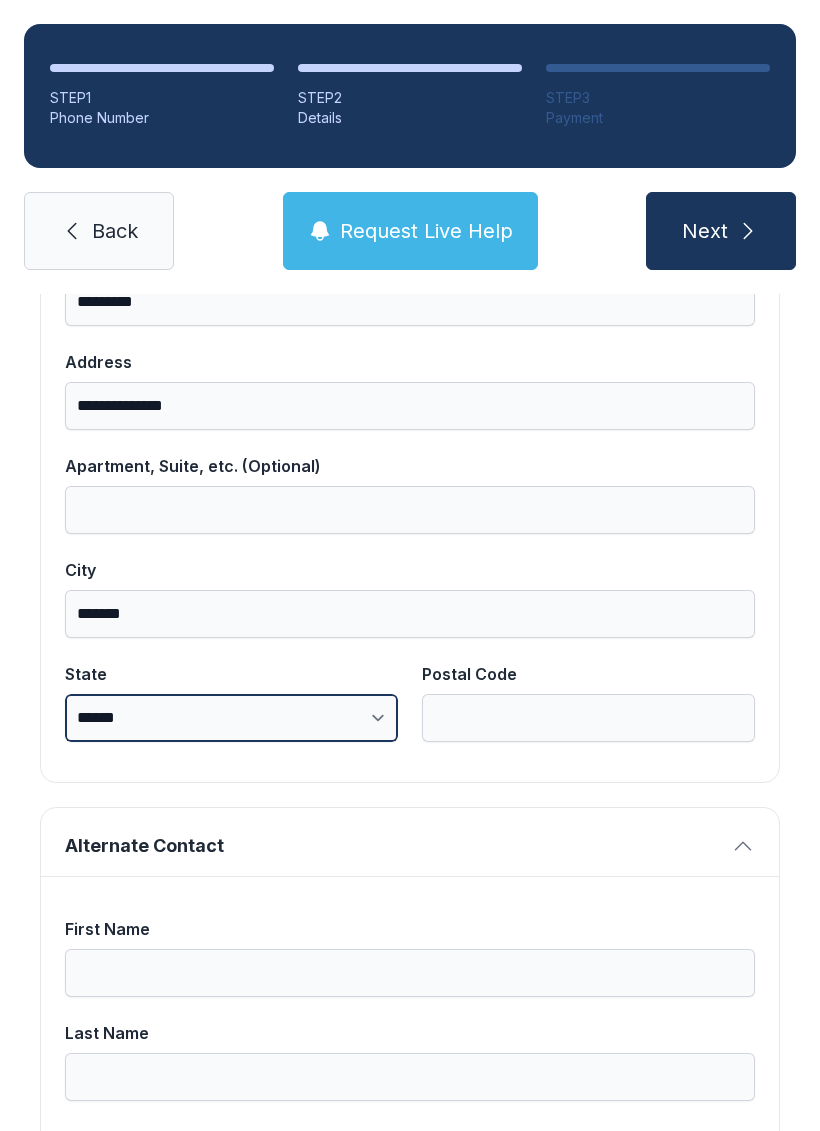 click on "**********" at bounding box center [231, 718] 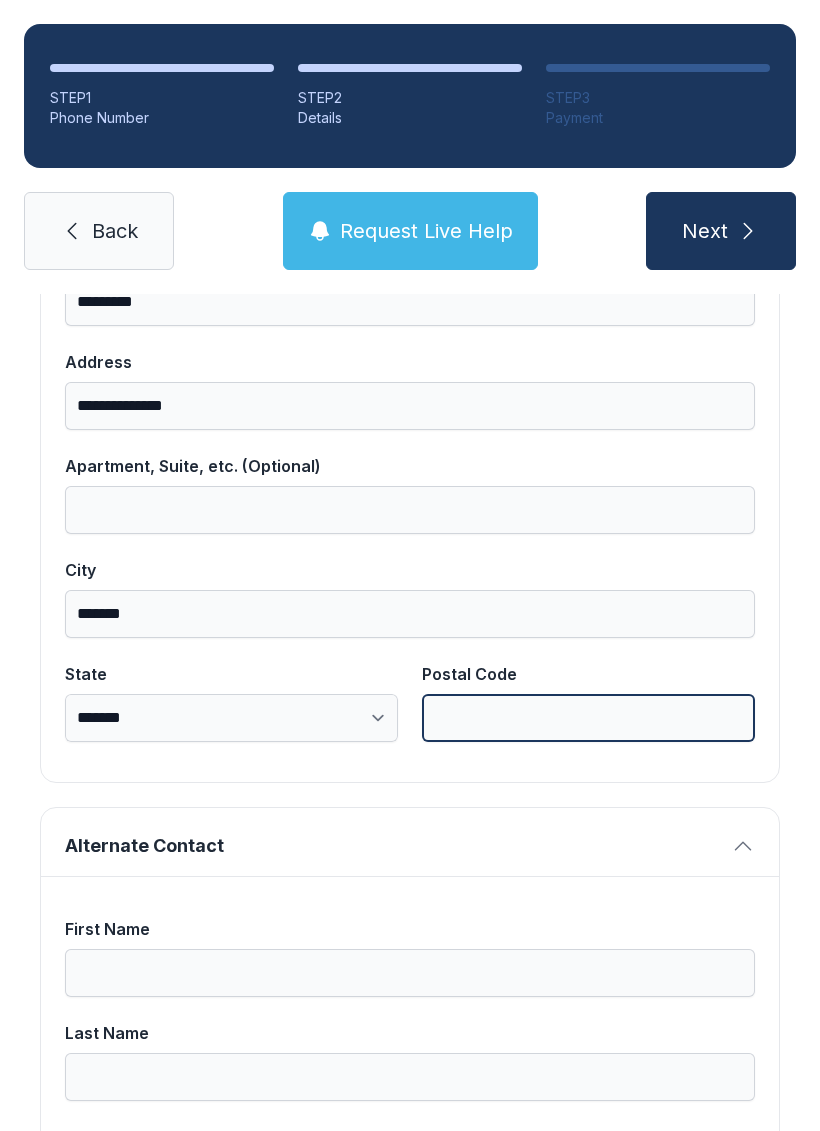 click on "Postal Code" at bounding box center (588, 718) 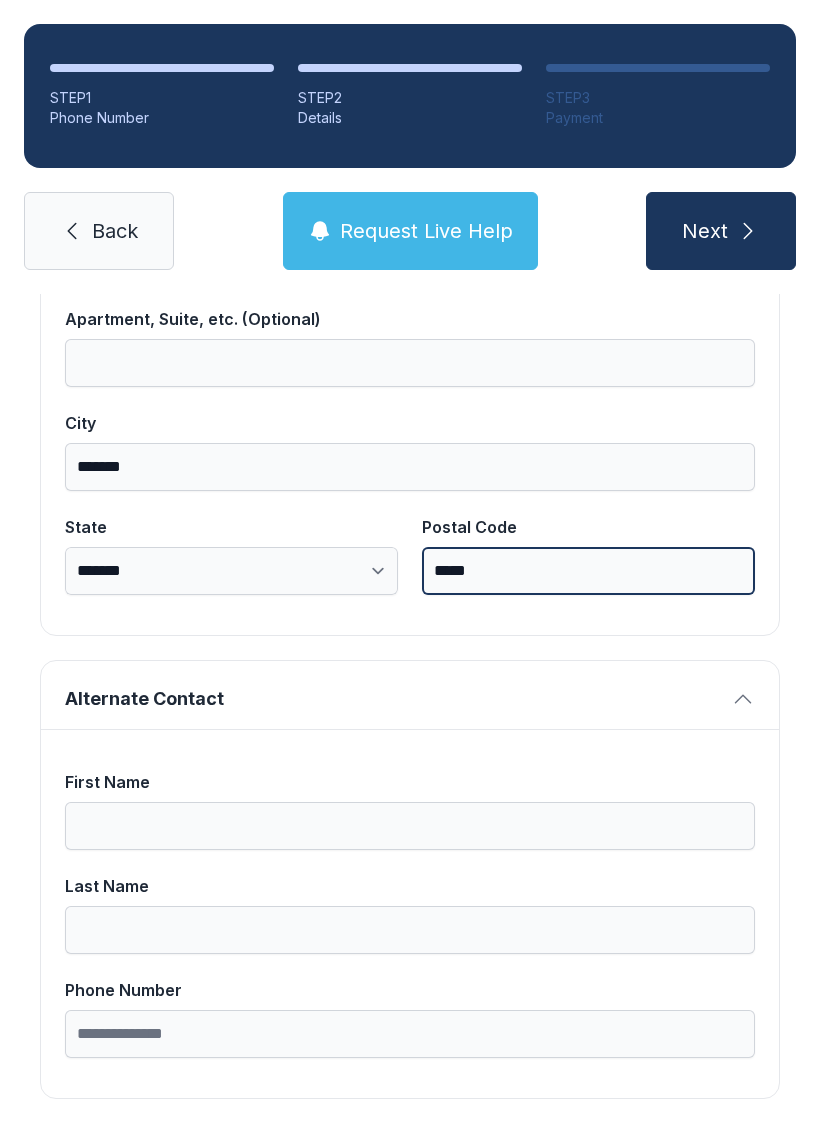 scroll, scrollTop: 1301, scrollLeft: 0, axis: vertical 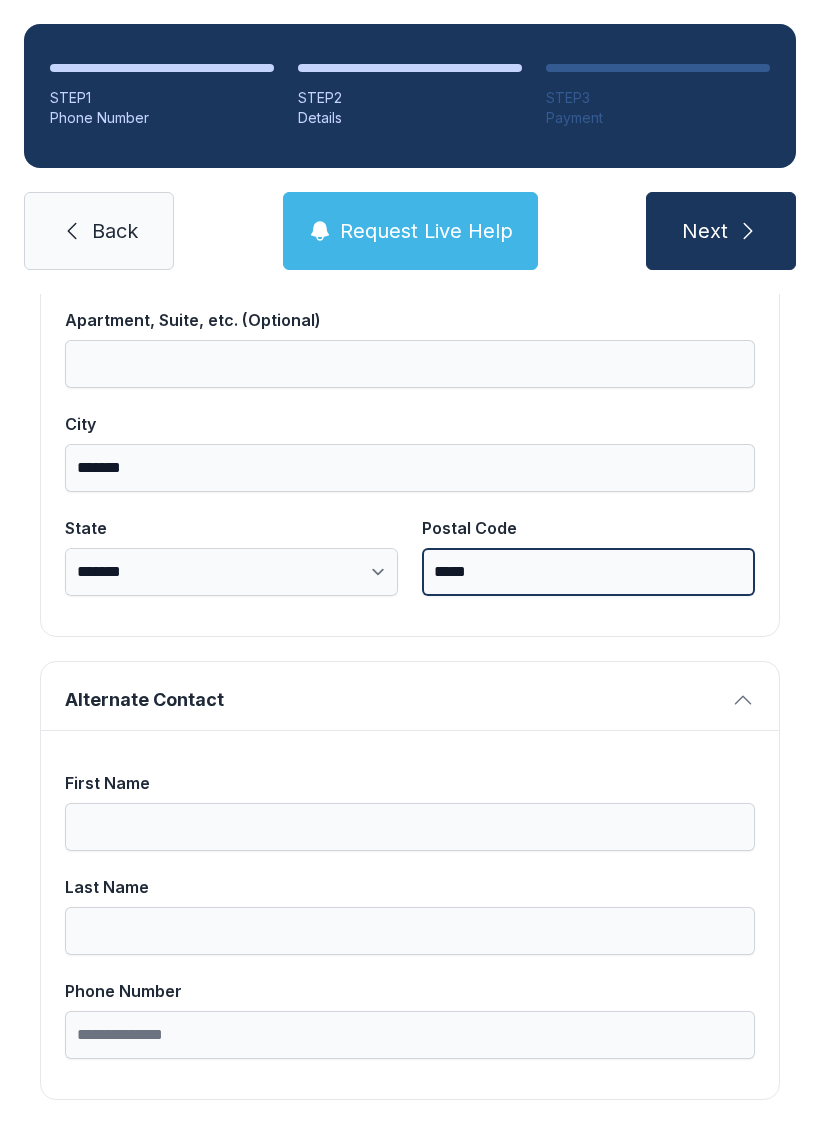 type on "*****" 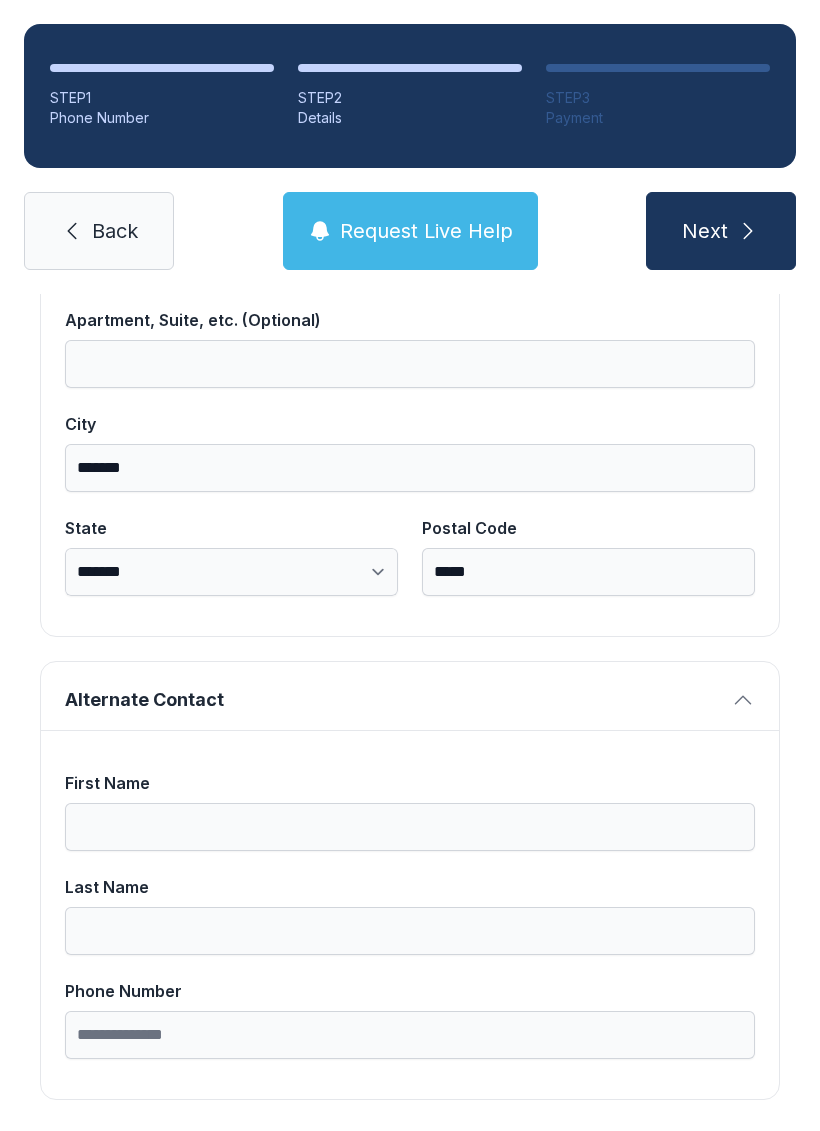 click on "First Name" at bounding box center (410, 783) 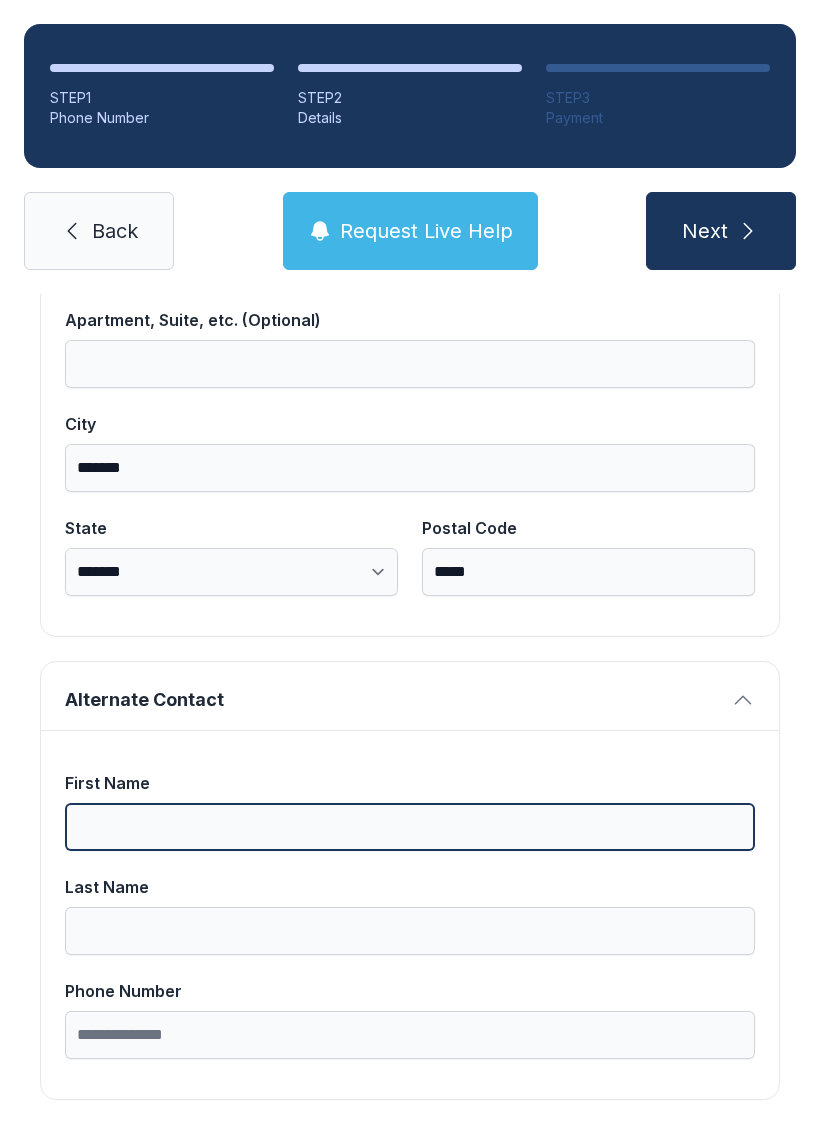 scroll, scrollTop: 49, scrollLeft: 0, axis: vertical 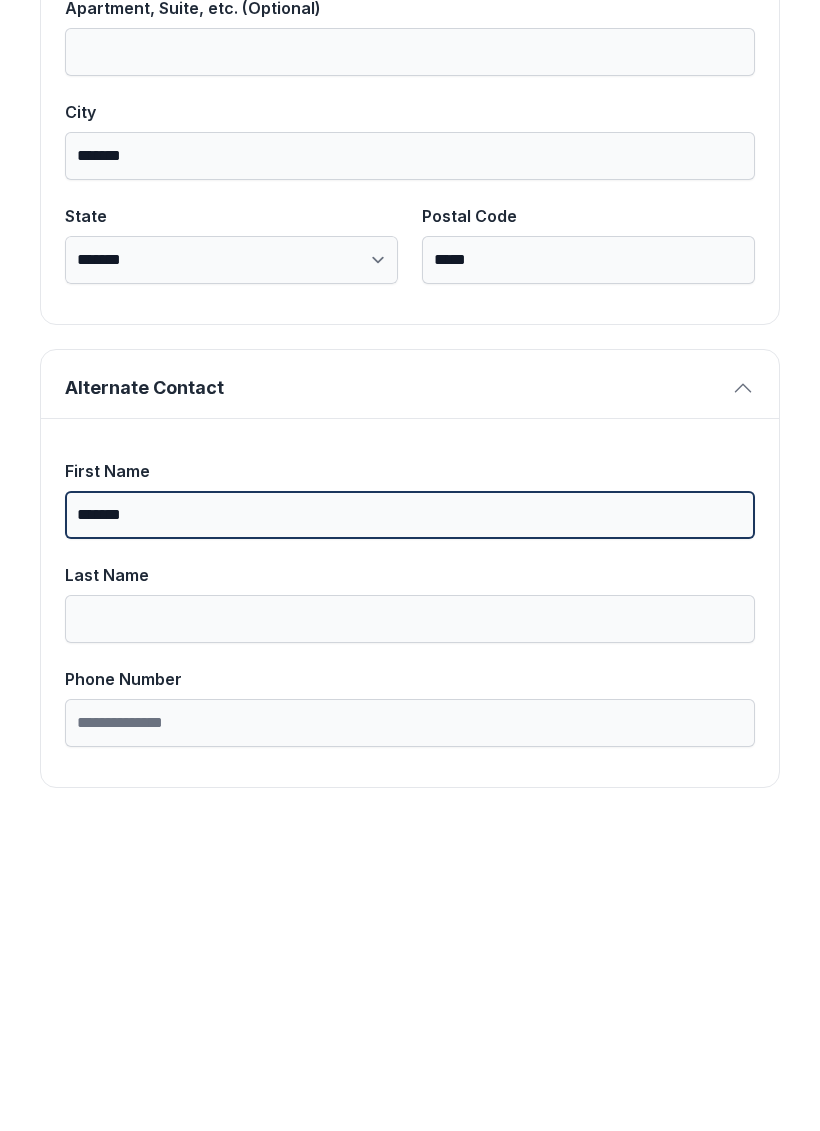 type on "*******" 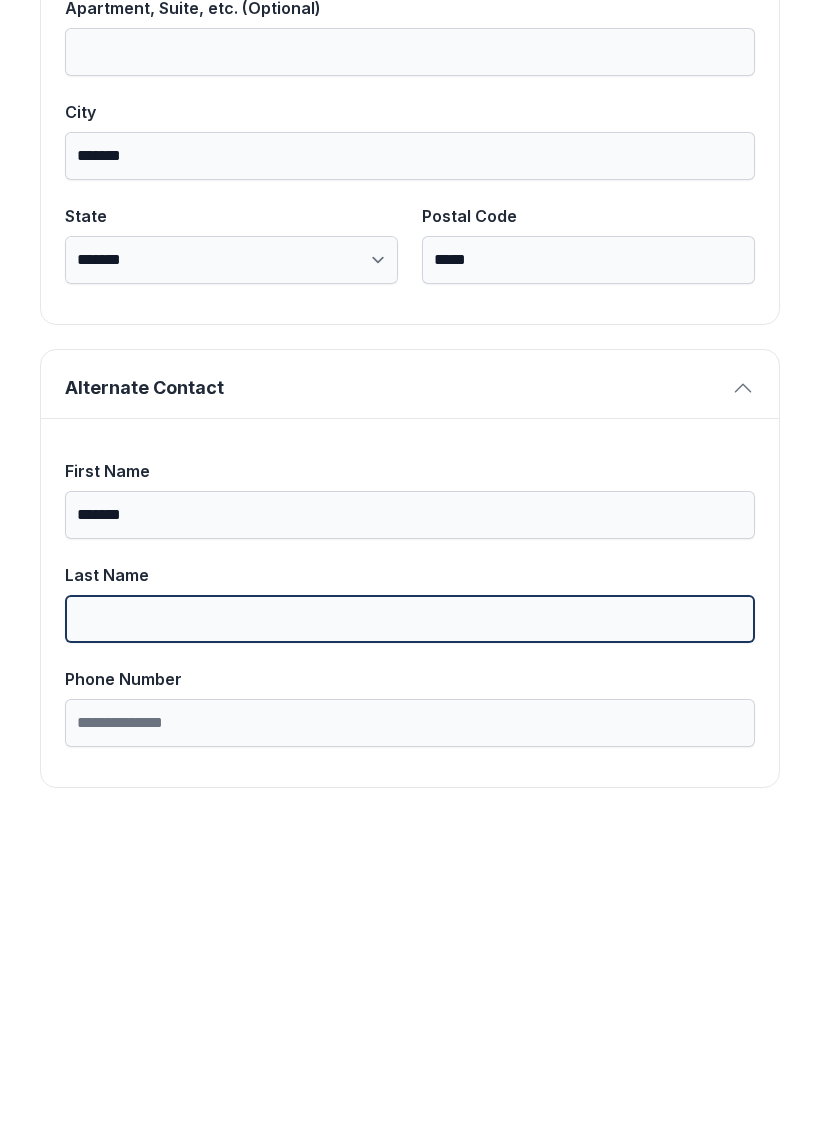 click on "Last Name" at bounding box center [410, 931] 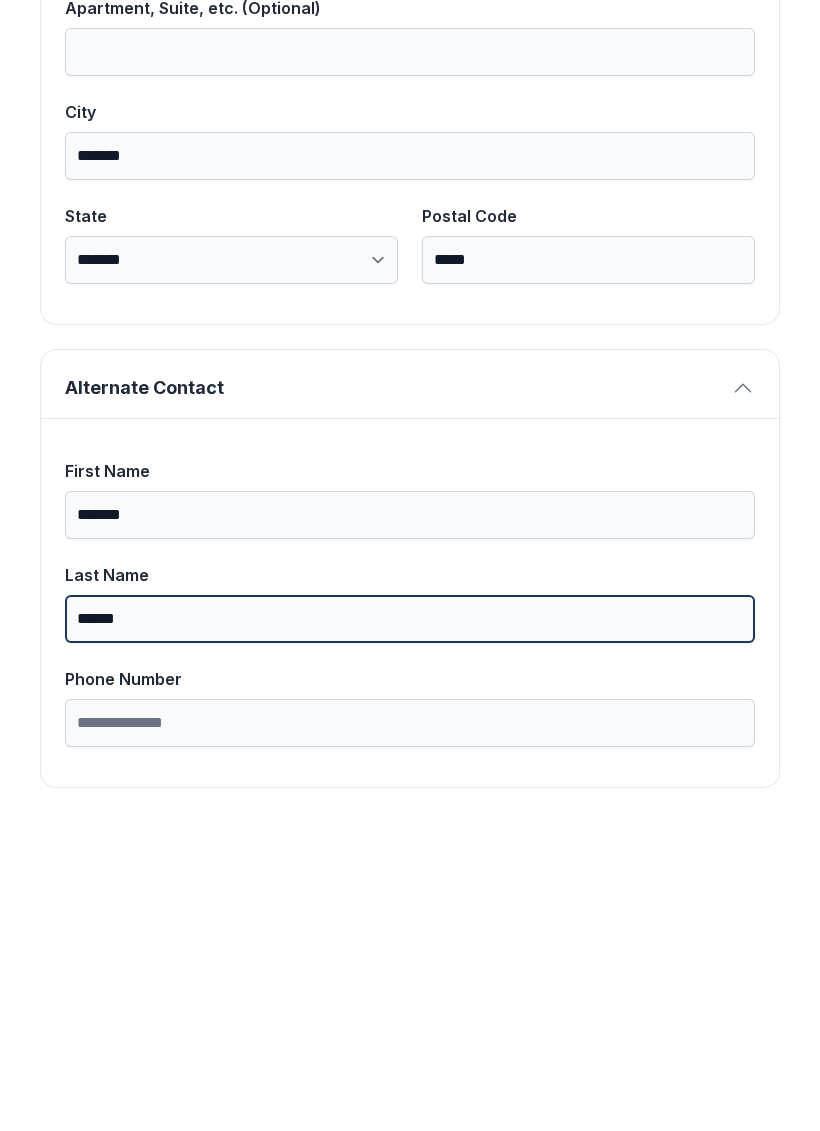 type on "******" 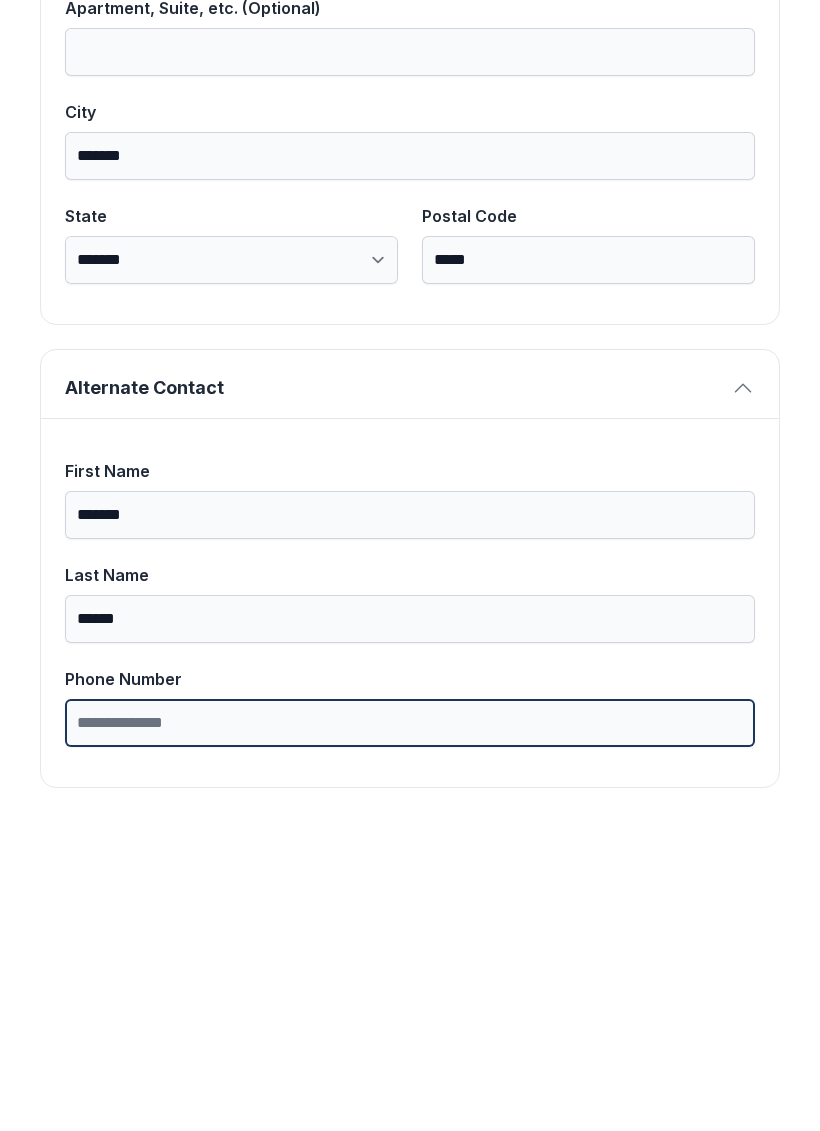 click on "Phone Number" at bounding box center [410, 1035] 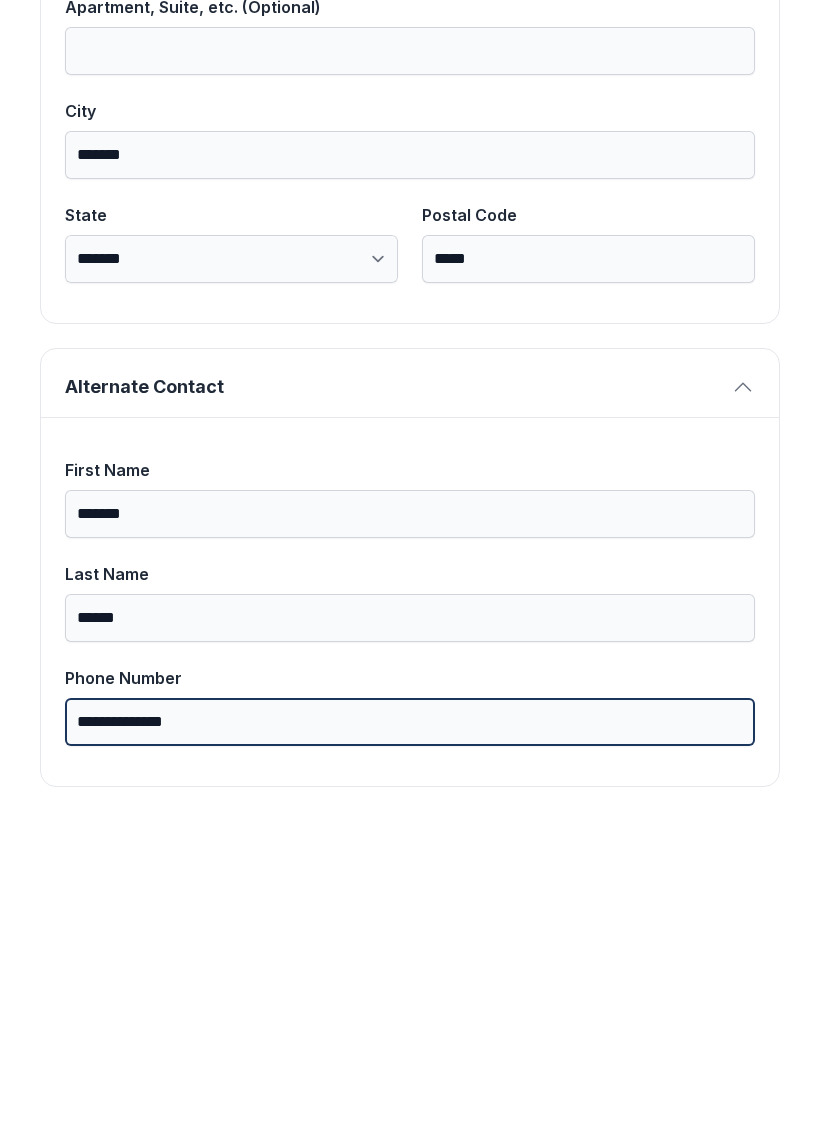 scroll, scrollTop: 1301, scrollLeft: 0, axis: vertical 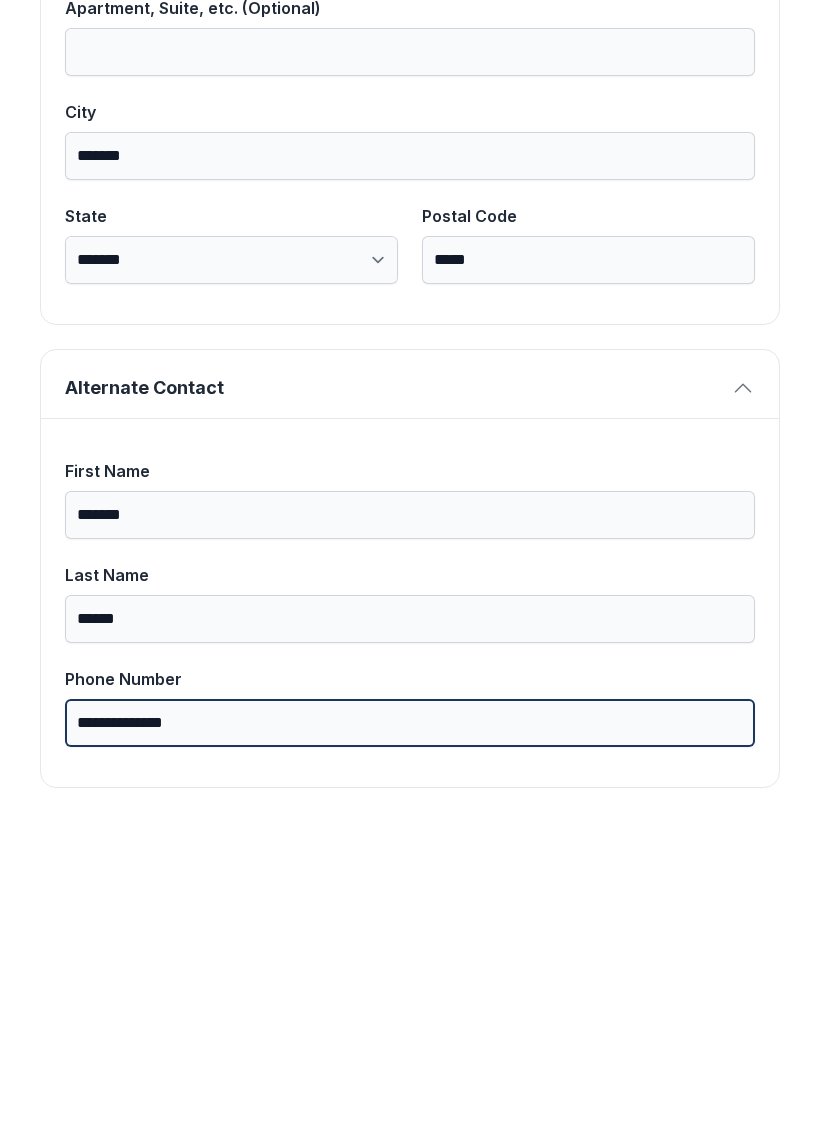 type on "**********" 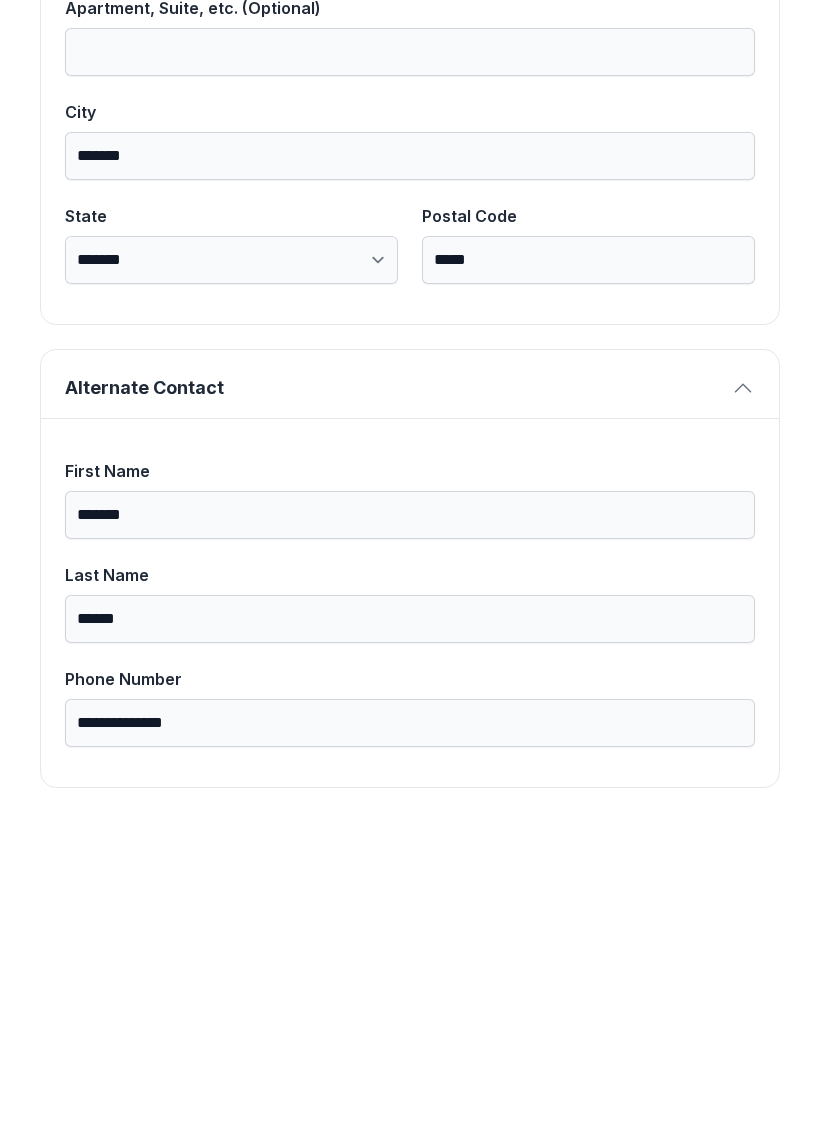 scroll, scrollTop: 0, scrollLeft: 0, axis: both 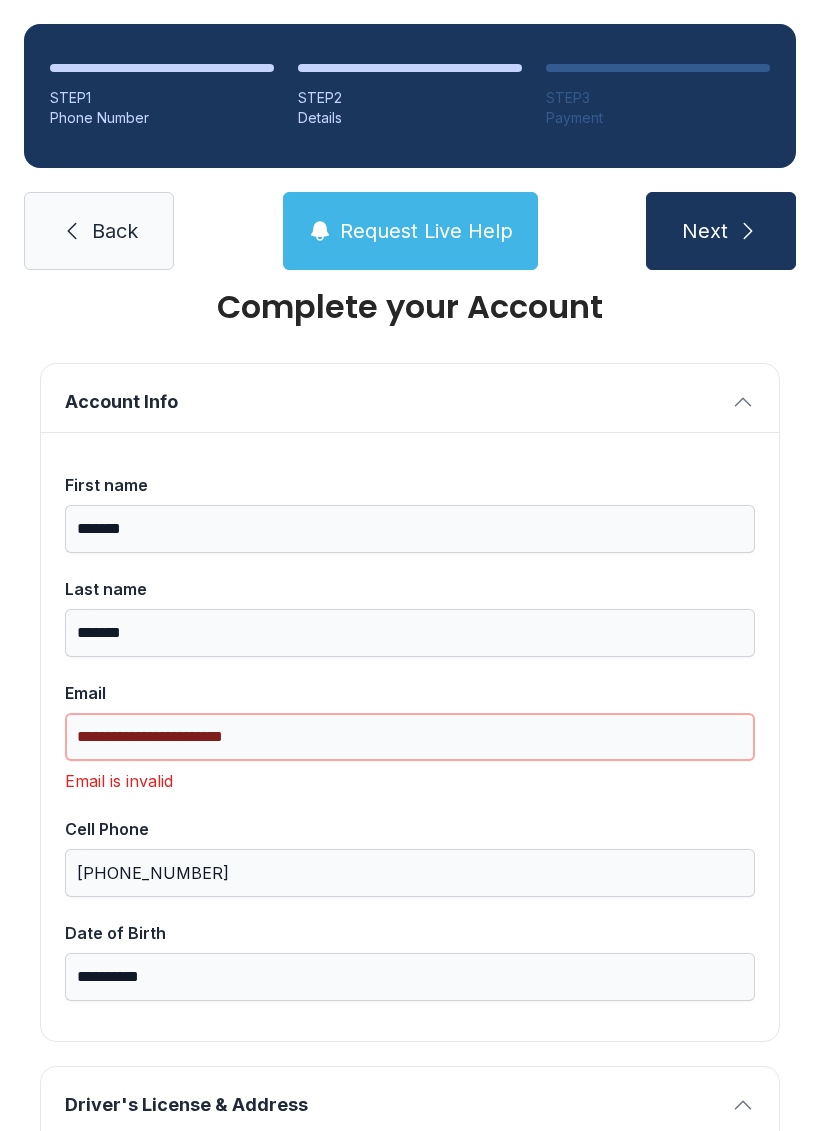 click on "**********" at bounding box center [410, 737] 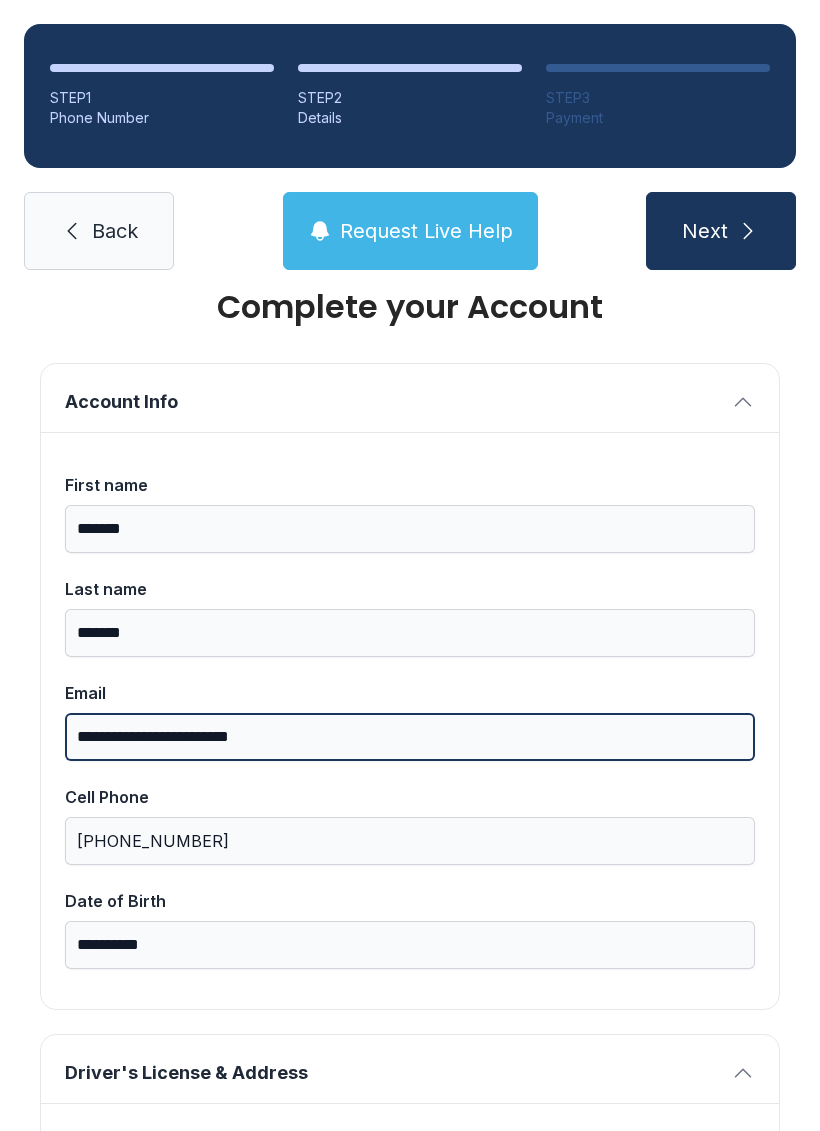 type on "**********" 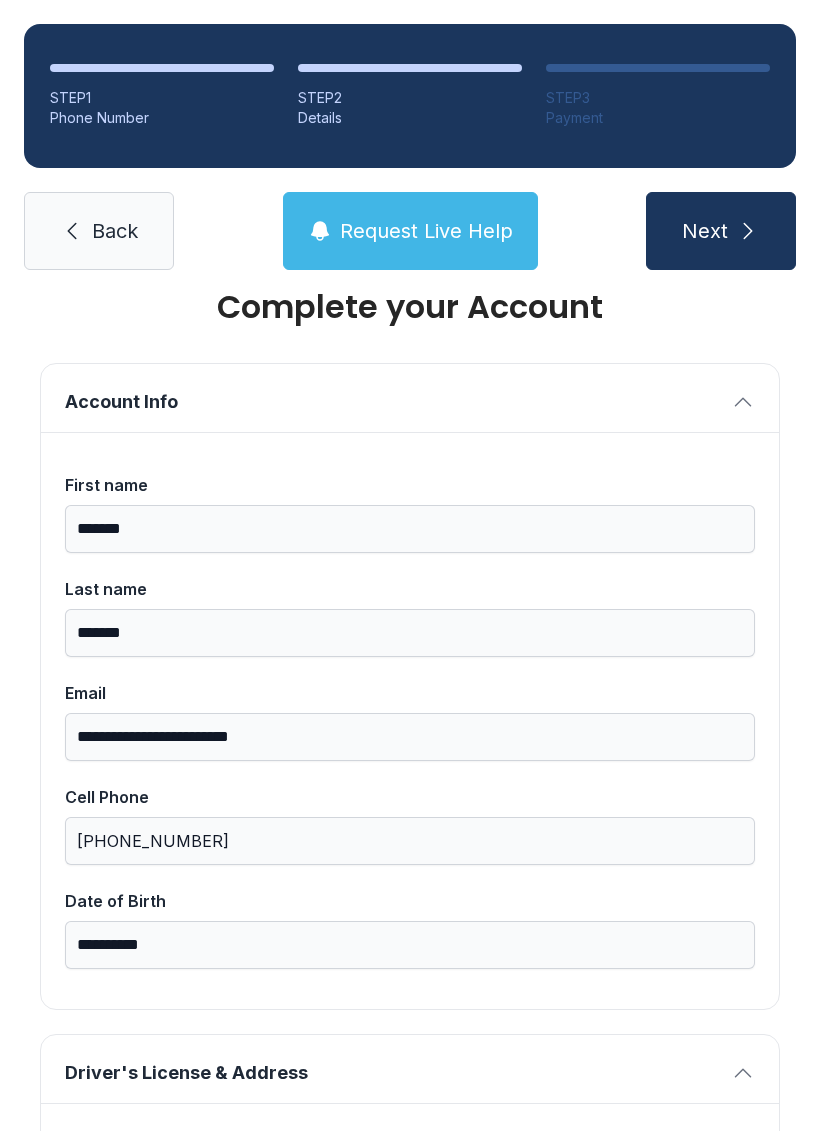 click on "Next" at bounding box center [721, 231] 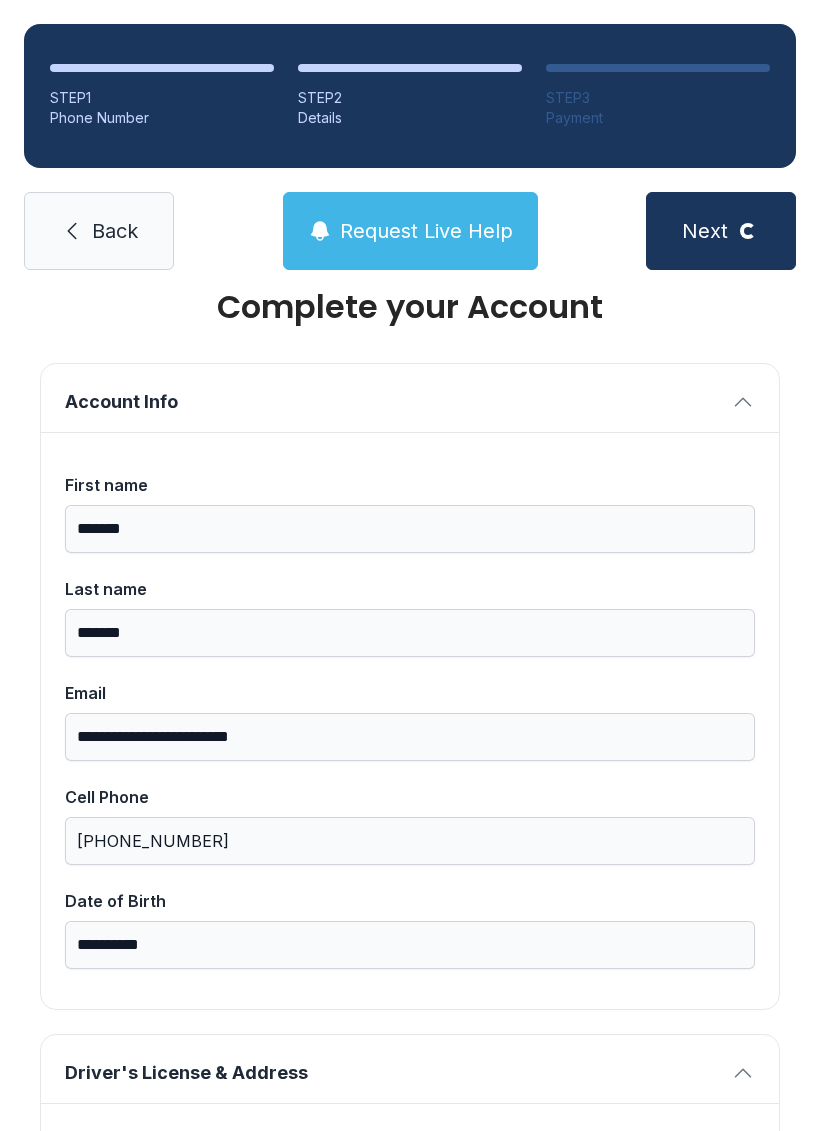 scroll, scrollTop: 0, scrollLeft: 0, axis: both 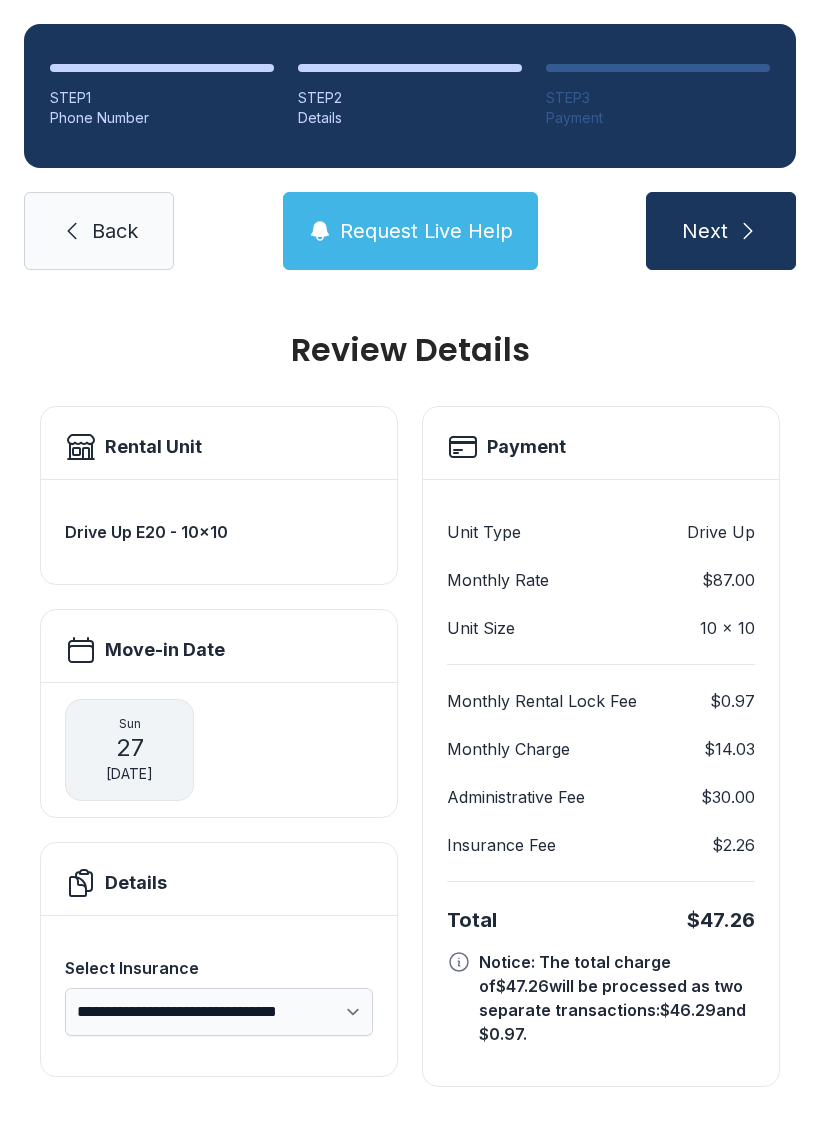 click on "Next" at bounding box center (721, 231) 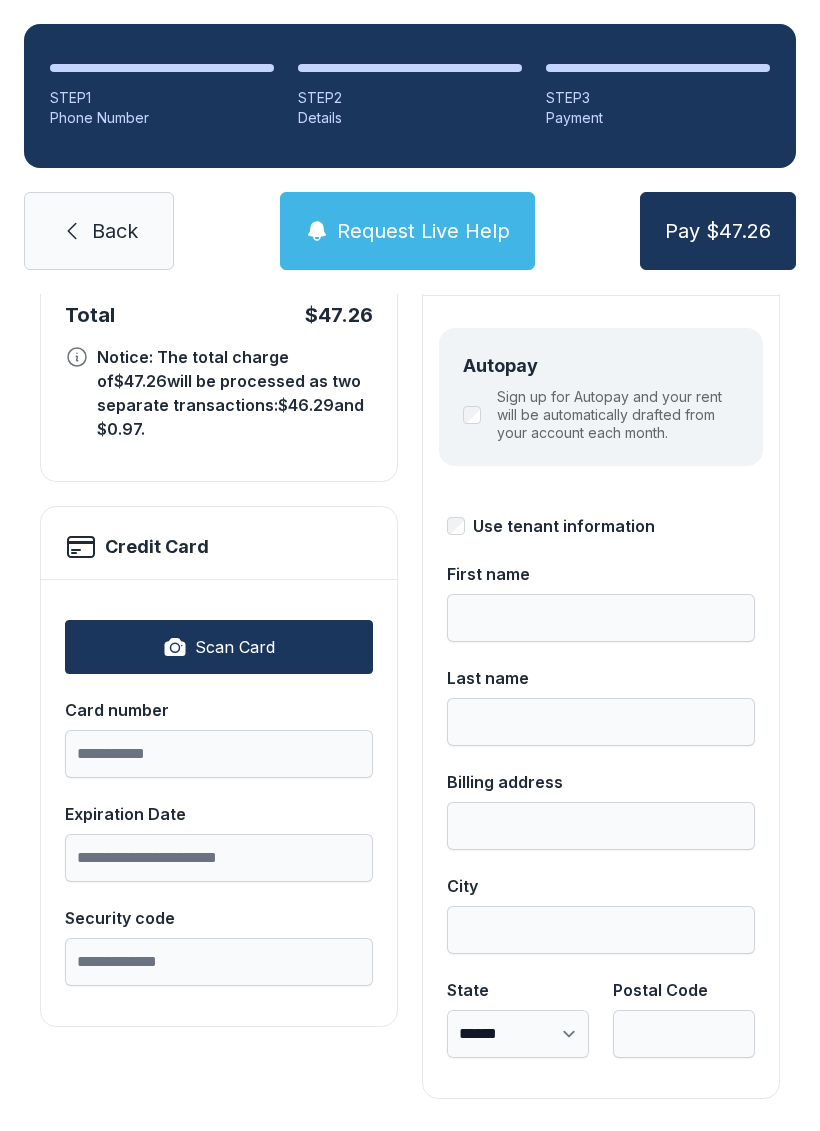 scroll, scrollTop: 218, scrollLeft: 0, axis: vertical 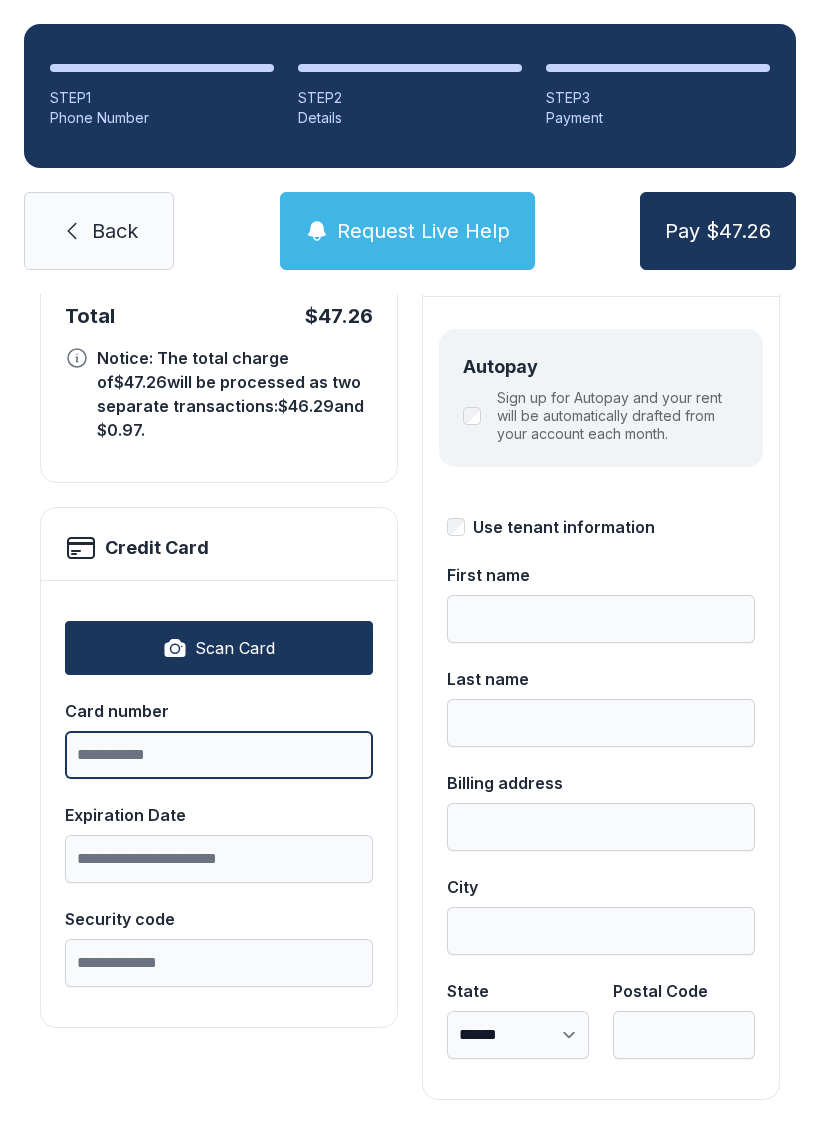 click on "Card number" at bounding box center [219, 755] 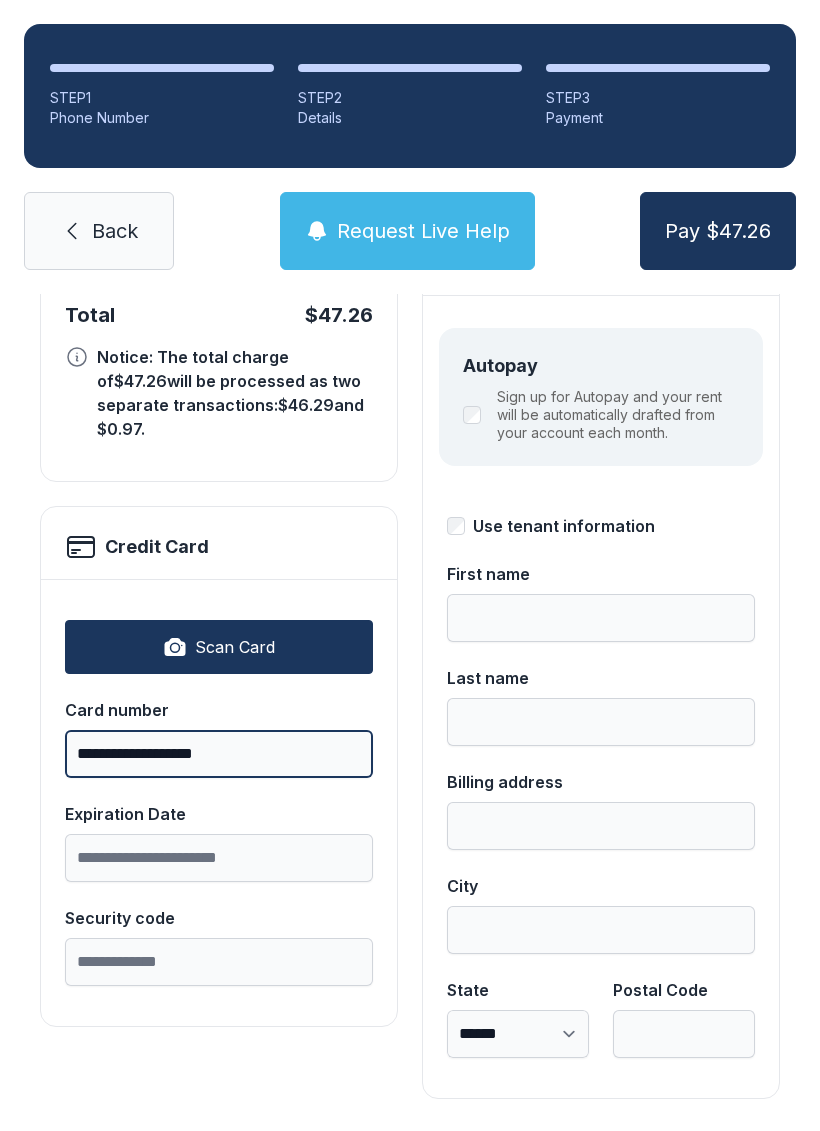 scroll, scrollTop: 218, scrollLeft: 0, axis: vertical 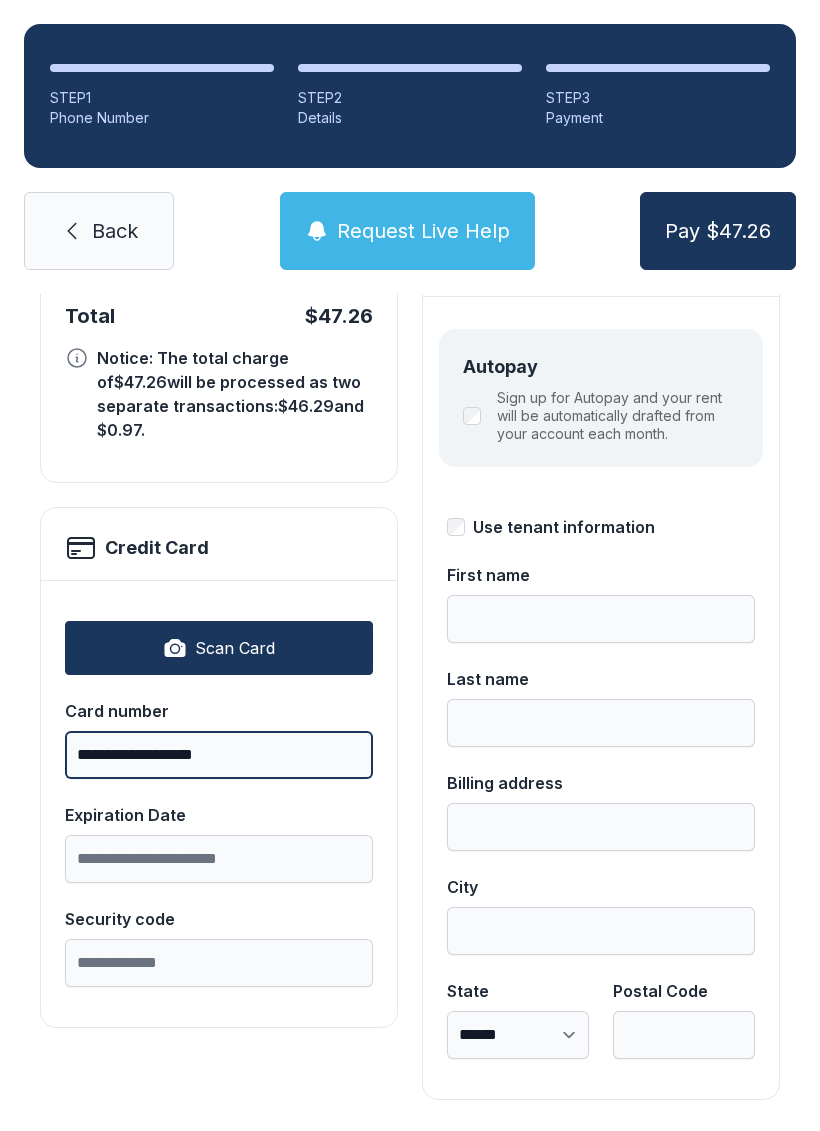 type on "**********" 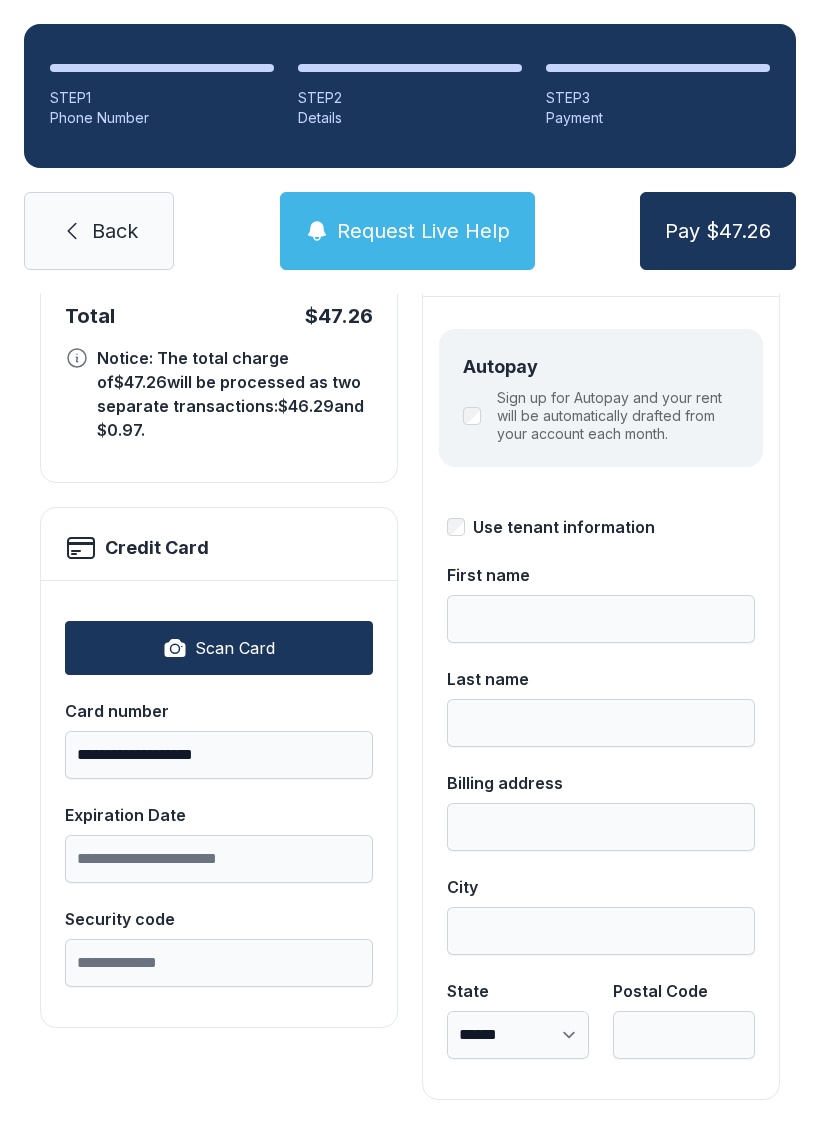click on "**********" at bounding box center (219, 804) 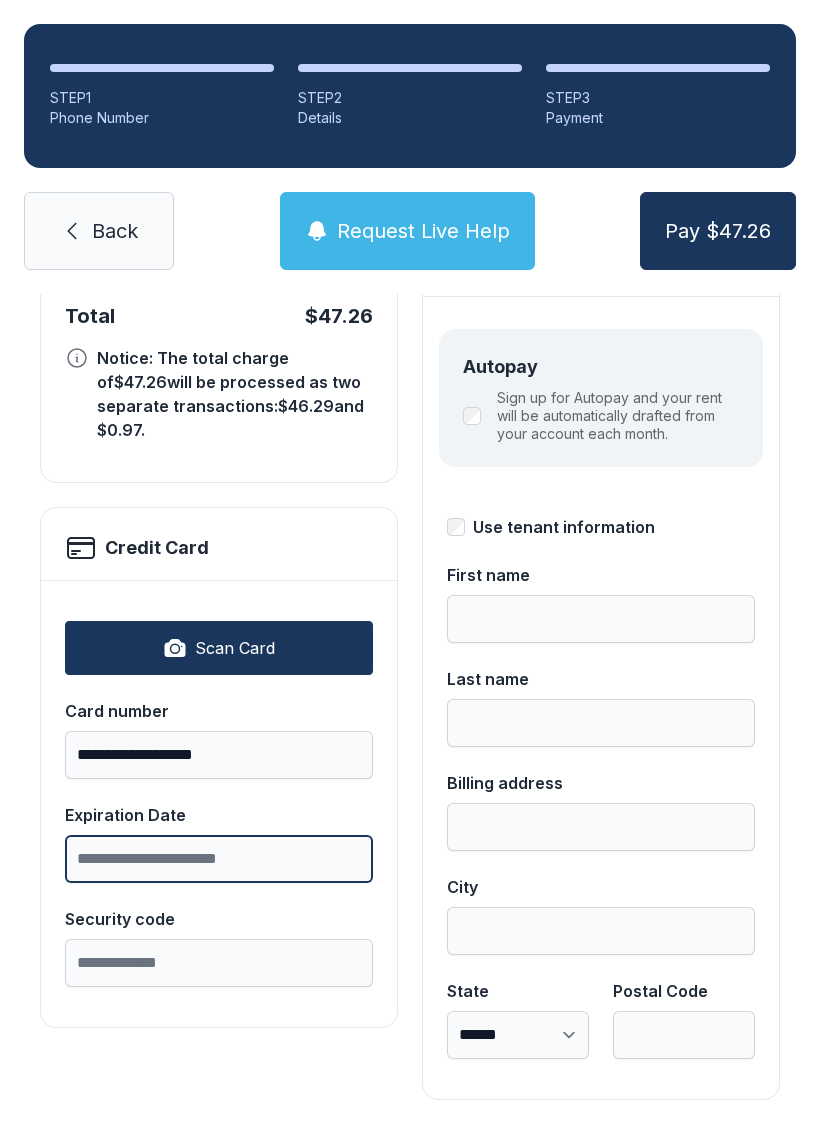 click on "Expiration Date" at bounding box center [219, 859] 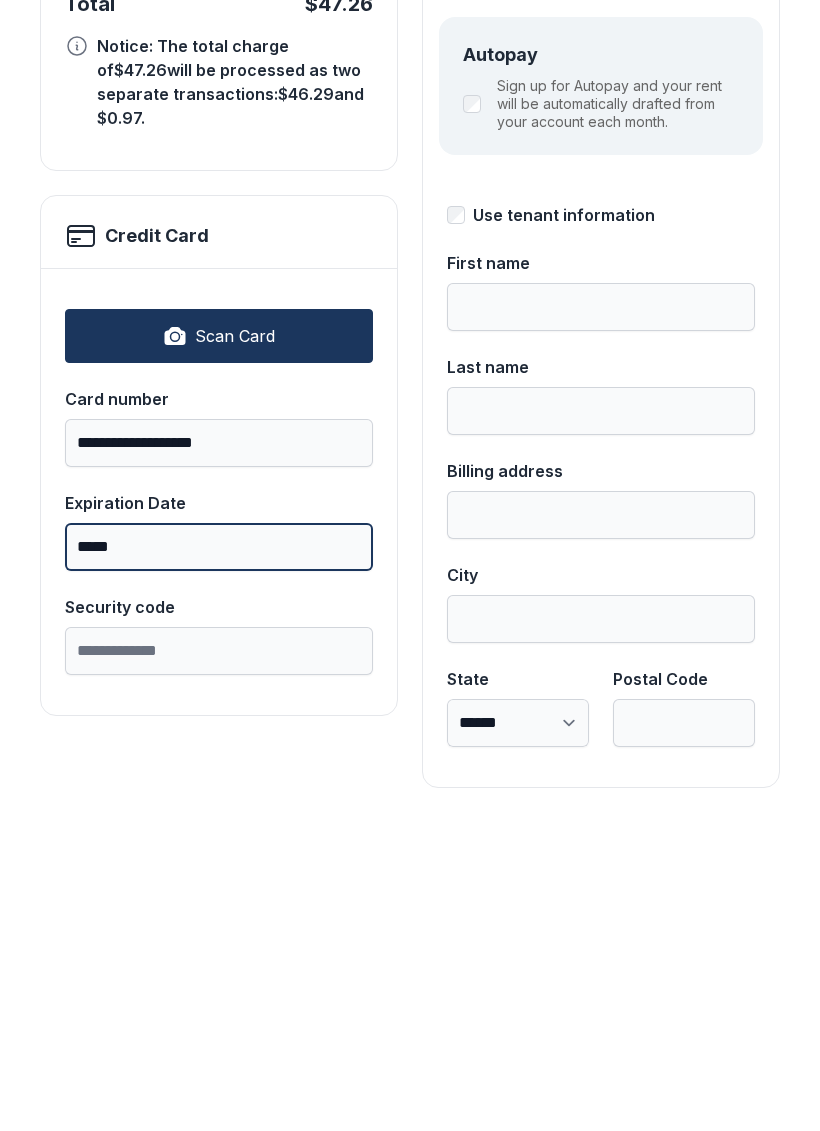 type on "*****" 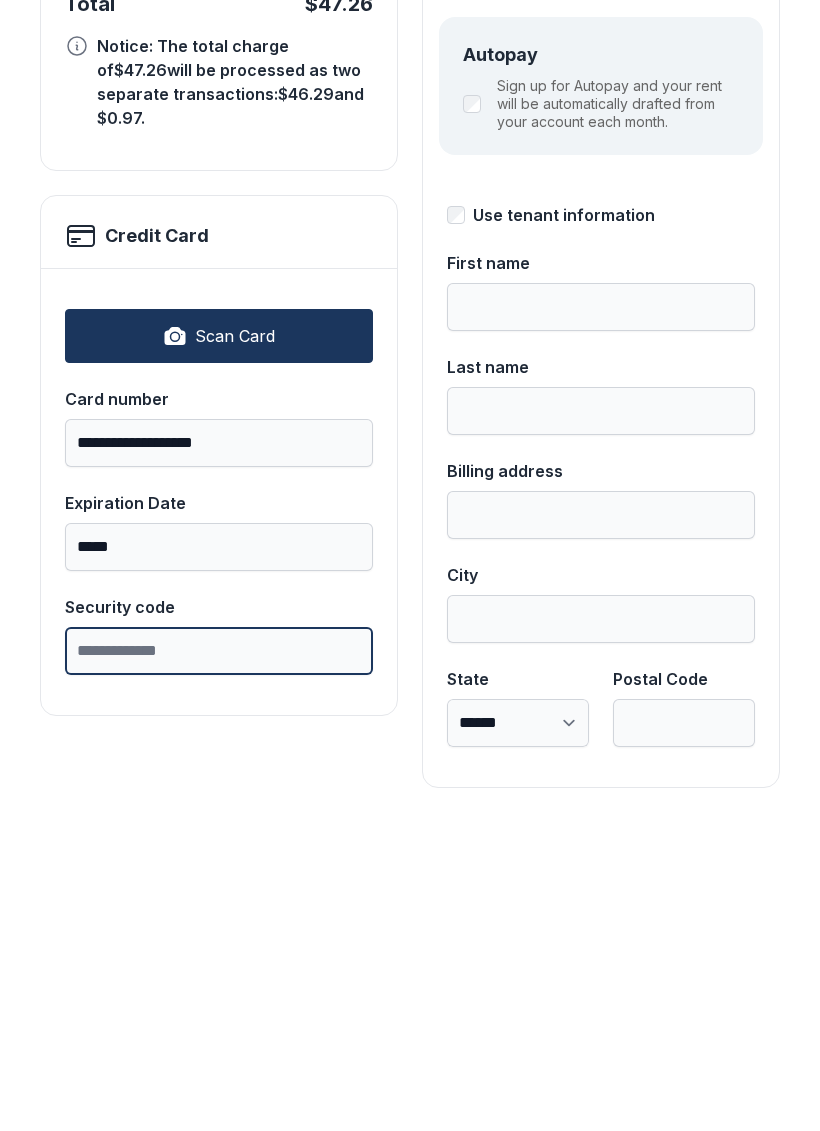 click on "Security code" at bounding box center (219, 963) 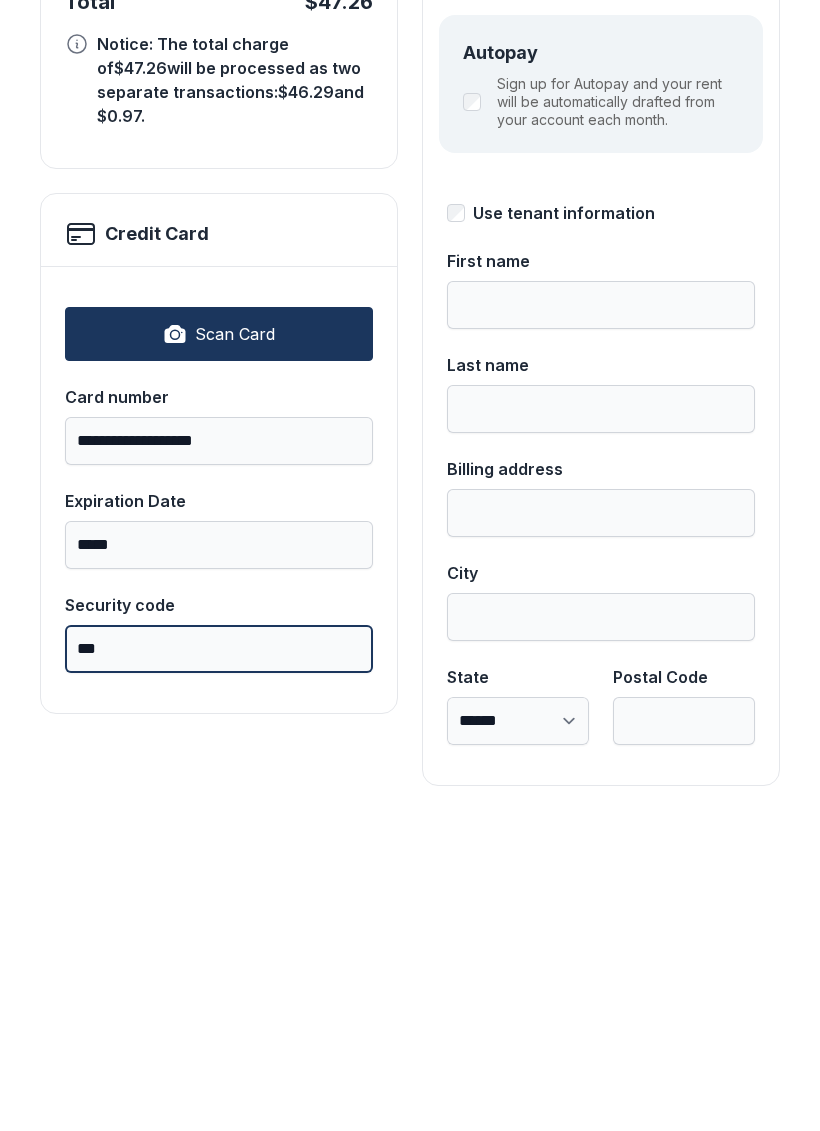scroll, scrollTop: 218, scrollLeft: 0, axis: vertical 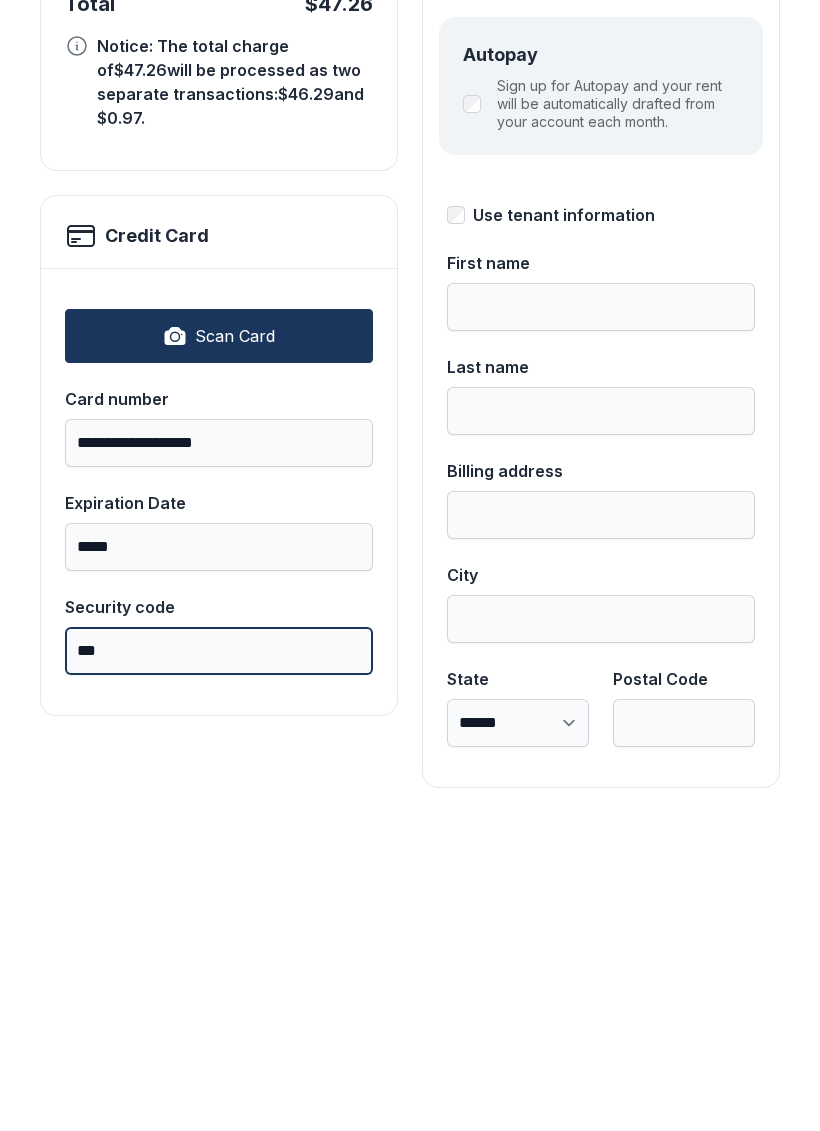 type on "***" 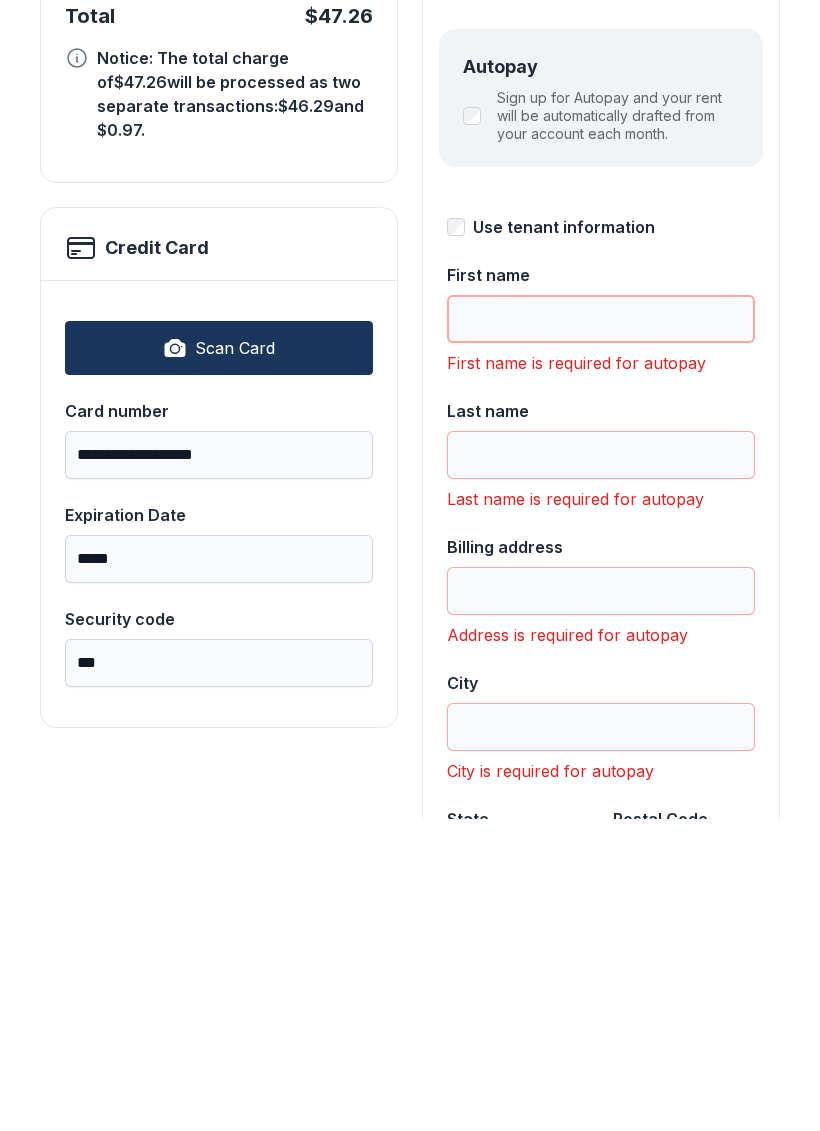 scroll, scrollTop: 204, scrollLeft: 0, axis: vertical 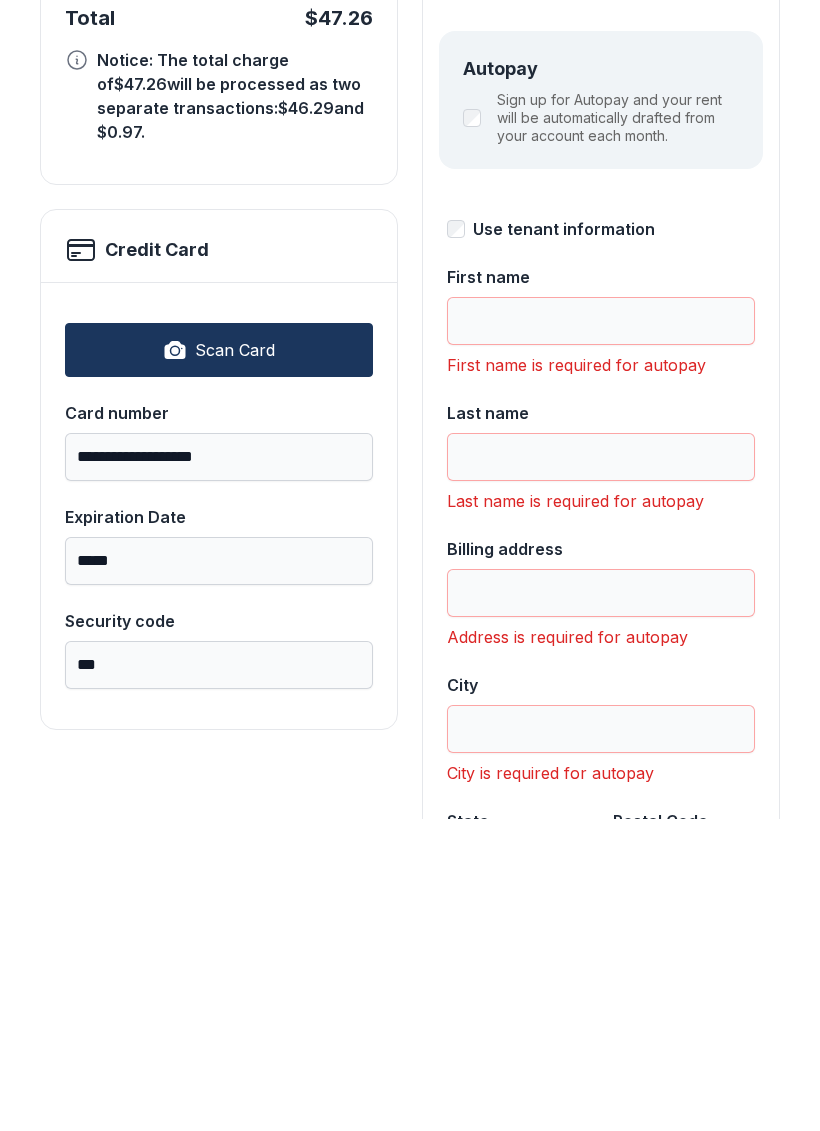 click on "Autopay Sign up for Autopay and your rent will be automatically drafted from your account each month." at bounding box center [601, 412] 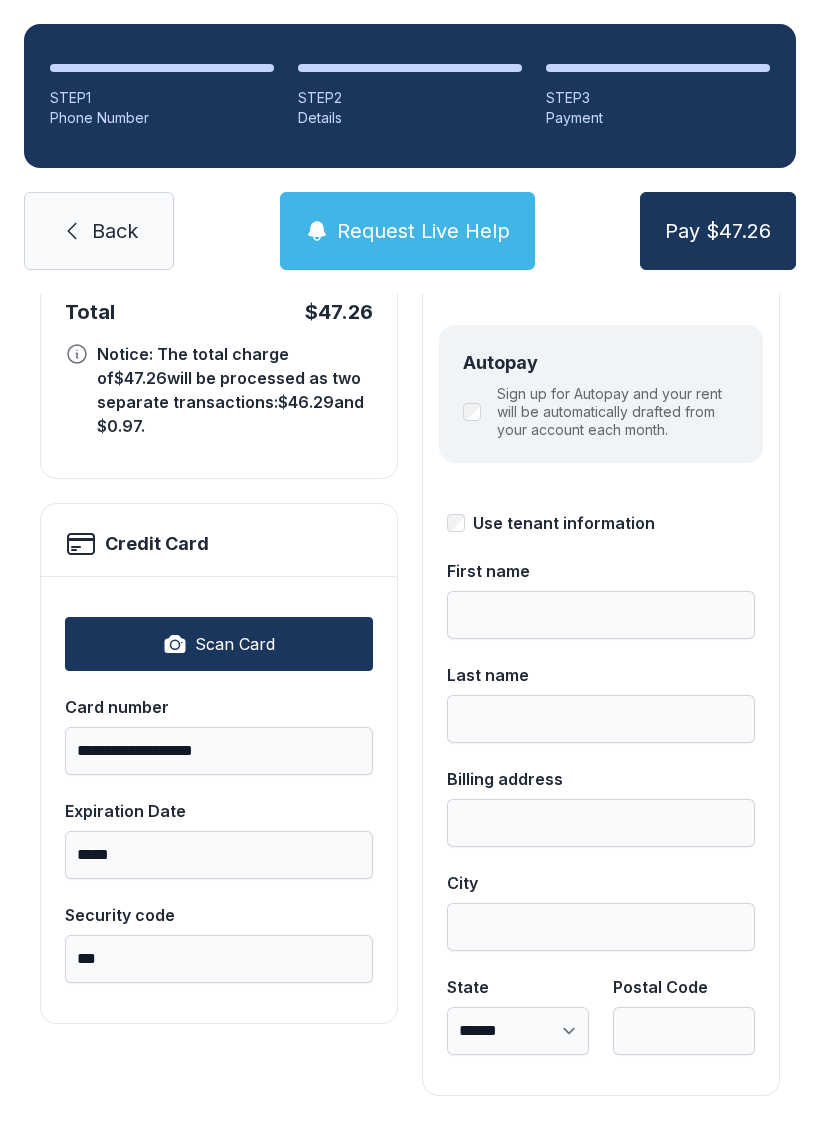 scroll, scrollTop: 218, scrollLeft: 0, axis: vertical 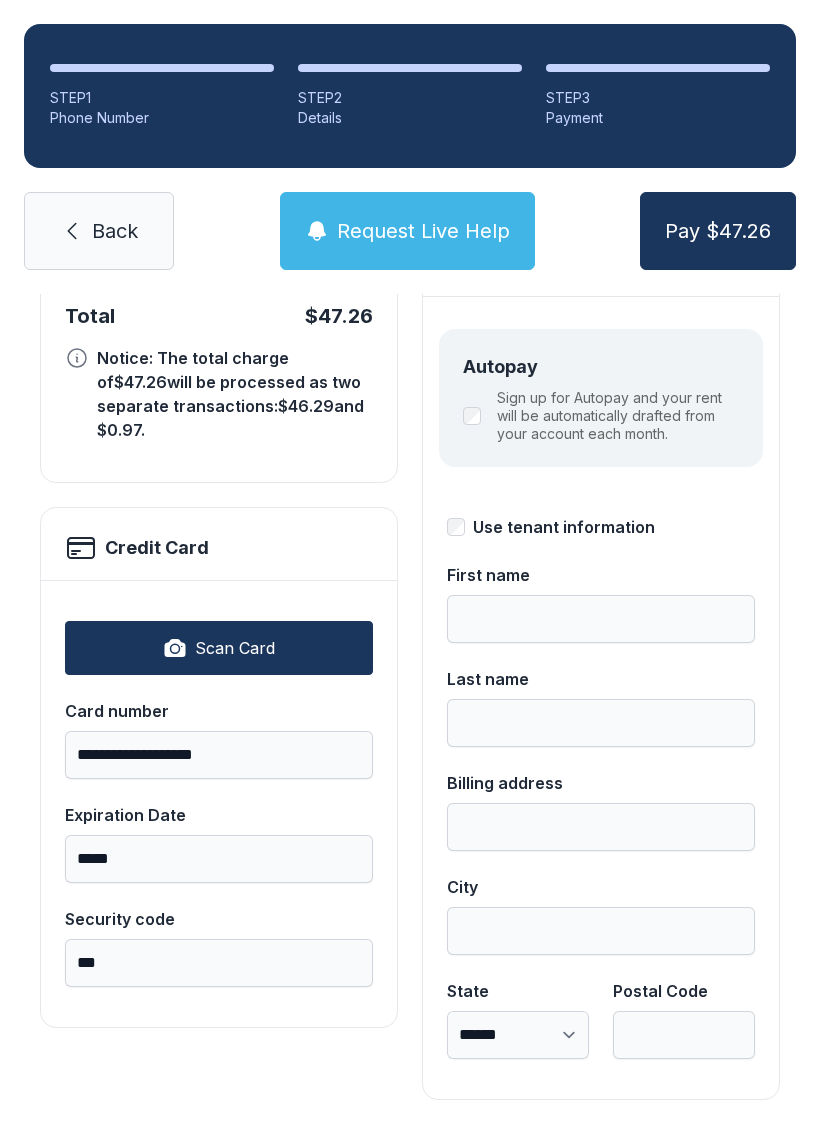 click on "Pay $47.26" at bounding box center [718, 231] 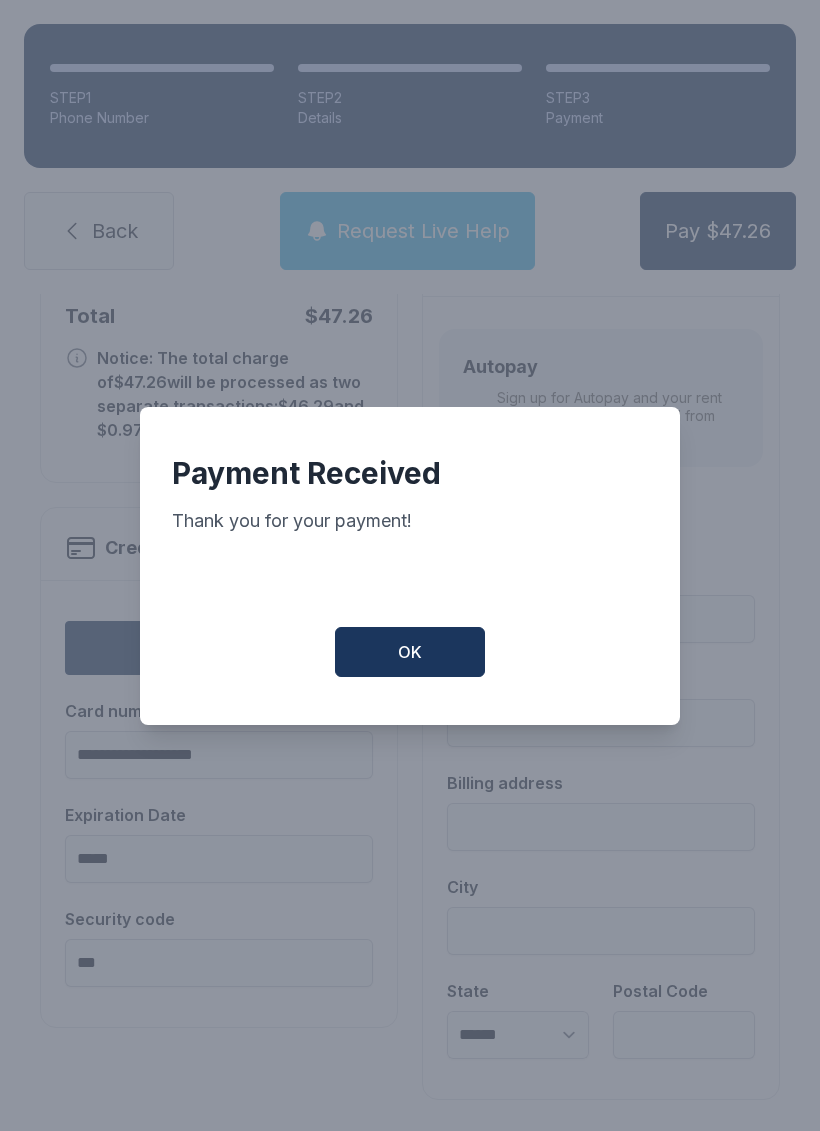 click on "OK" at bounding box center (410, 652) 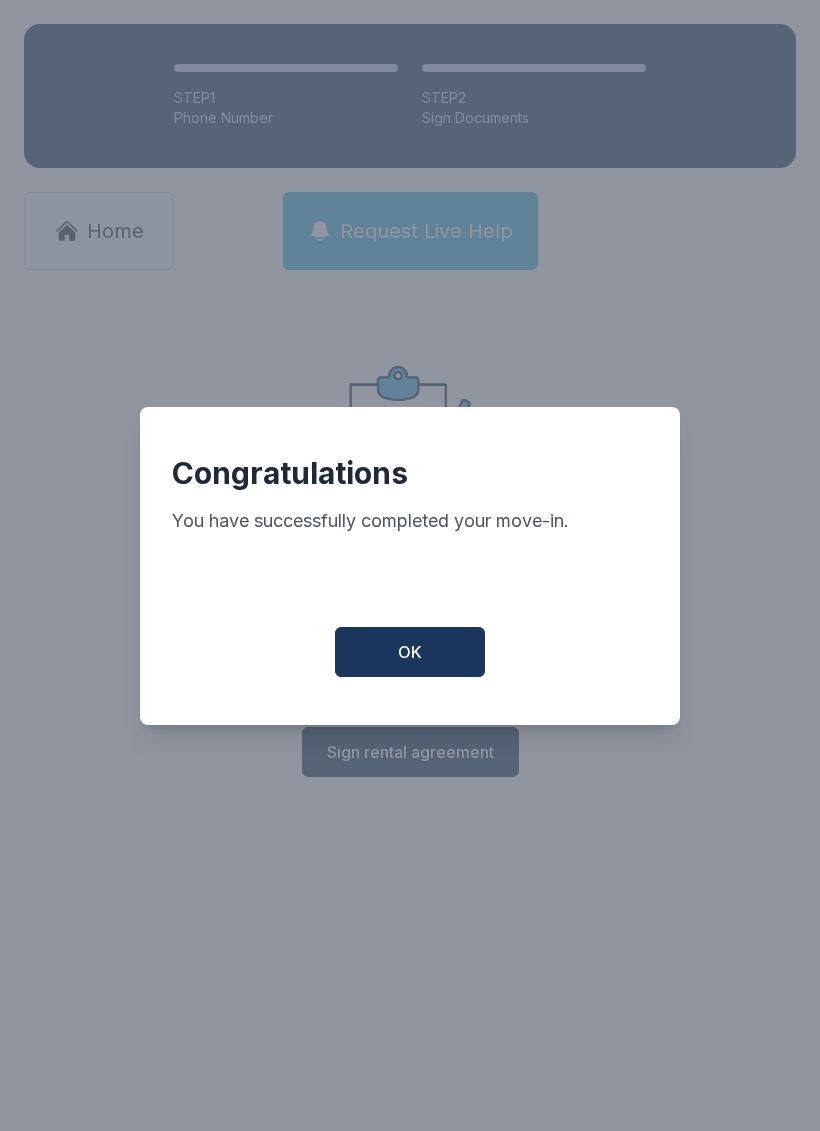 click on "OK" at bounding box center [410, 652] 